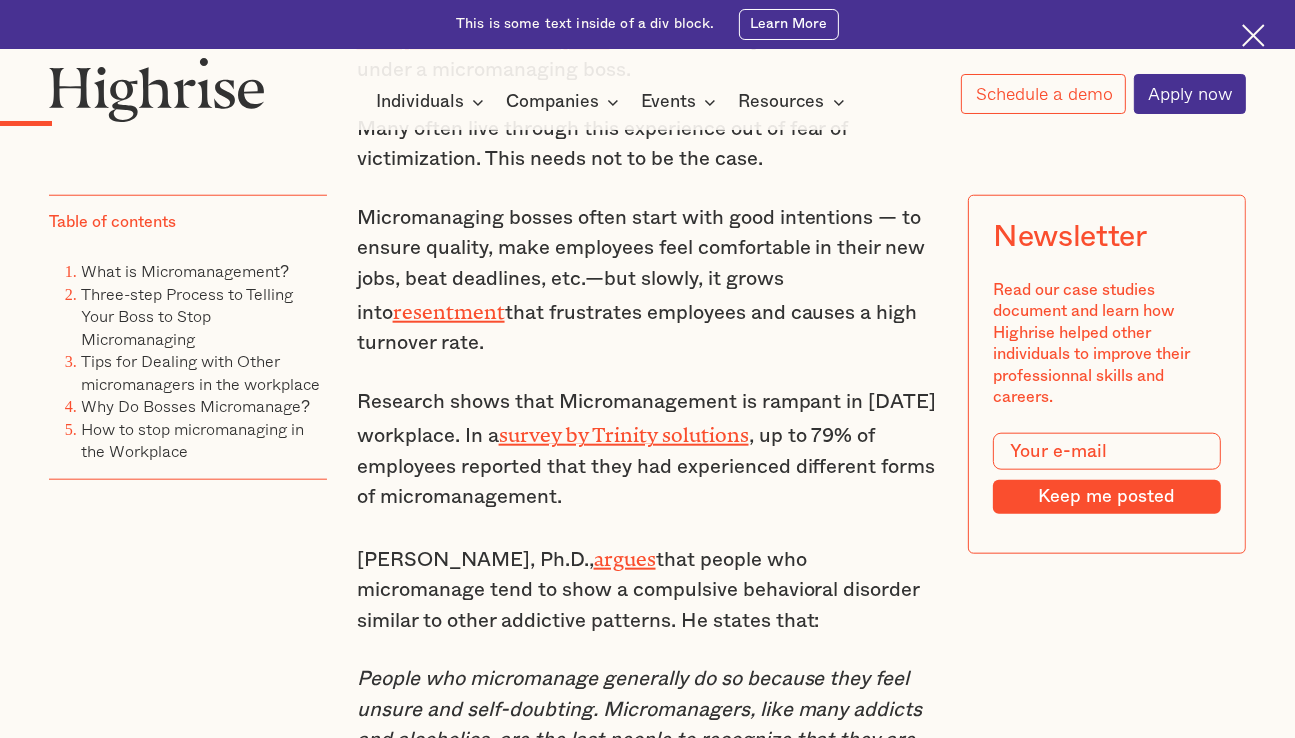 scroll, scrollTop: 1623, scrollLeft: 0, axis: vertical 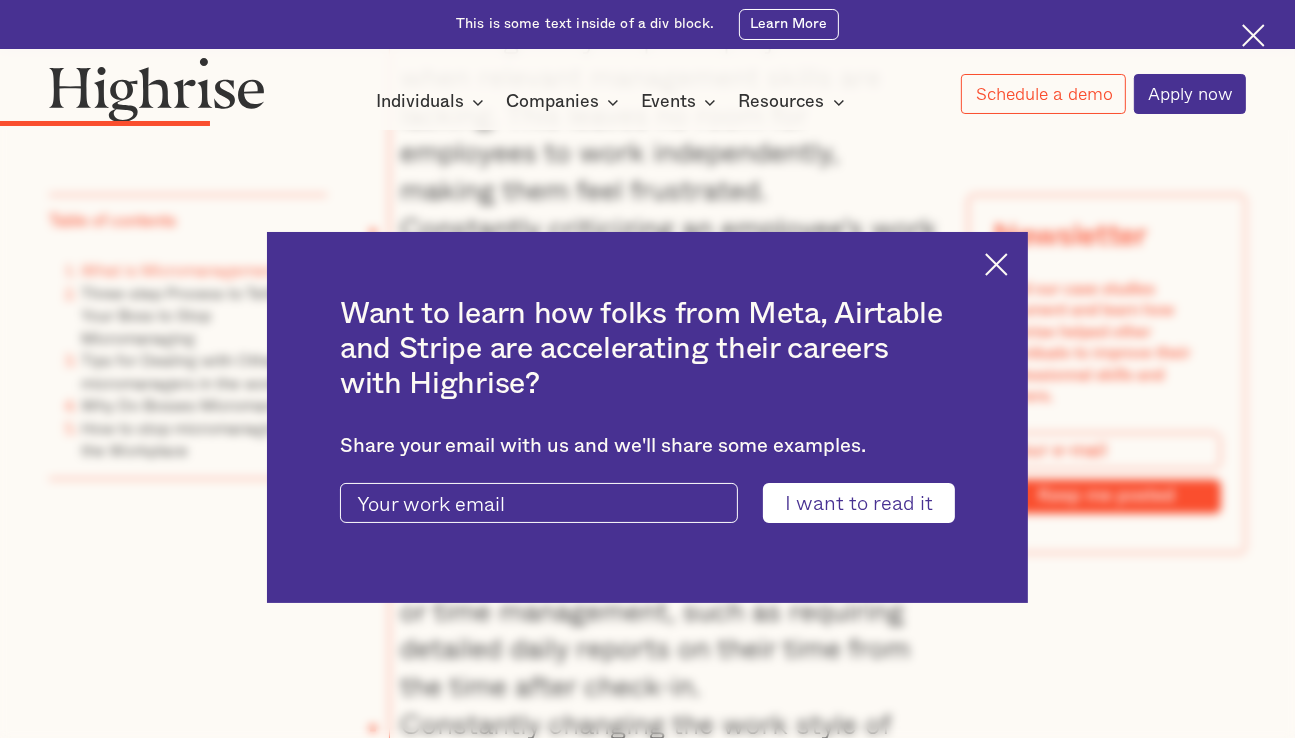 click at bounding box center (996, 264) 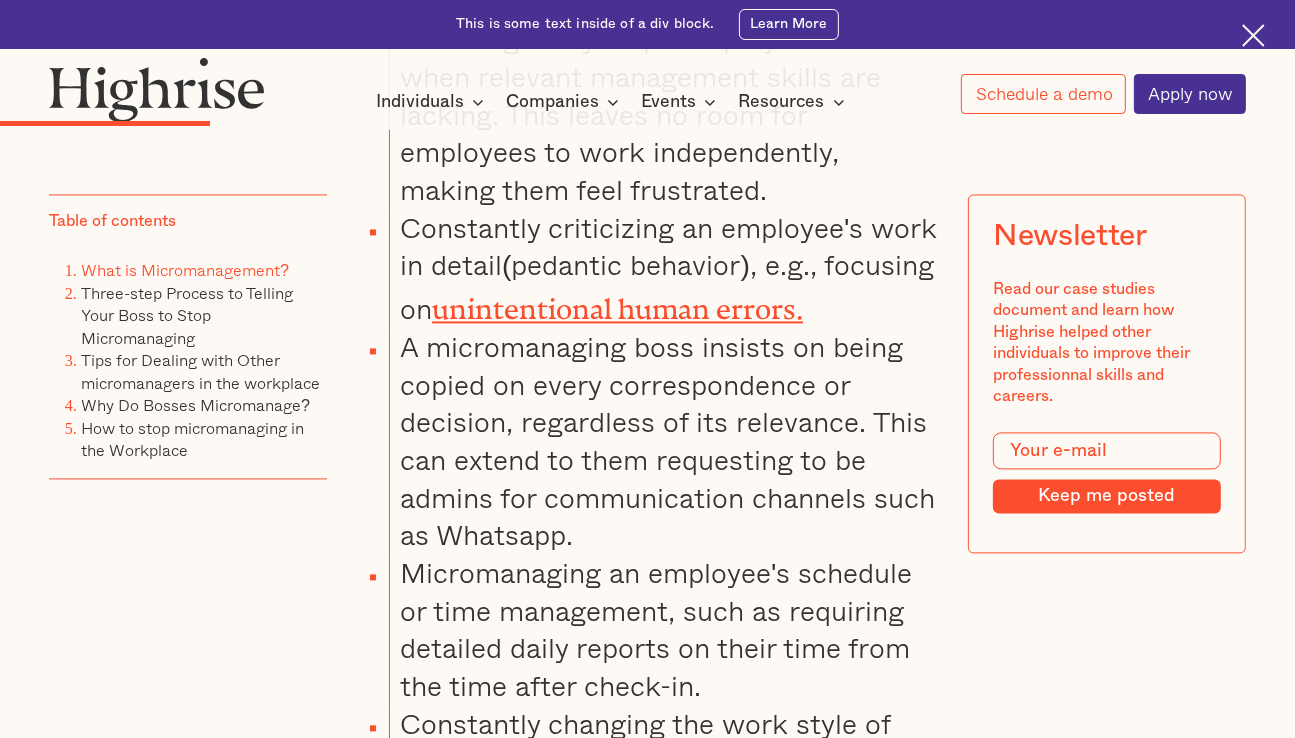 click on "Constantly criticizing an employee's work in detail(pedantic behavior), e.g., focusing on  unintentional human errors." at bounding box center (663, 268) 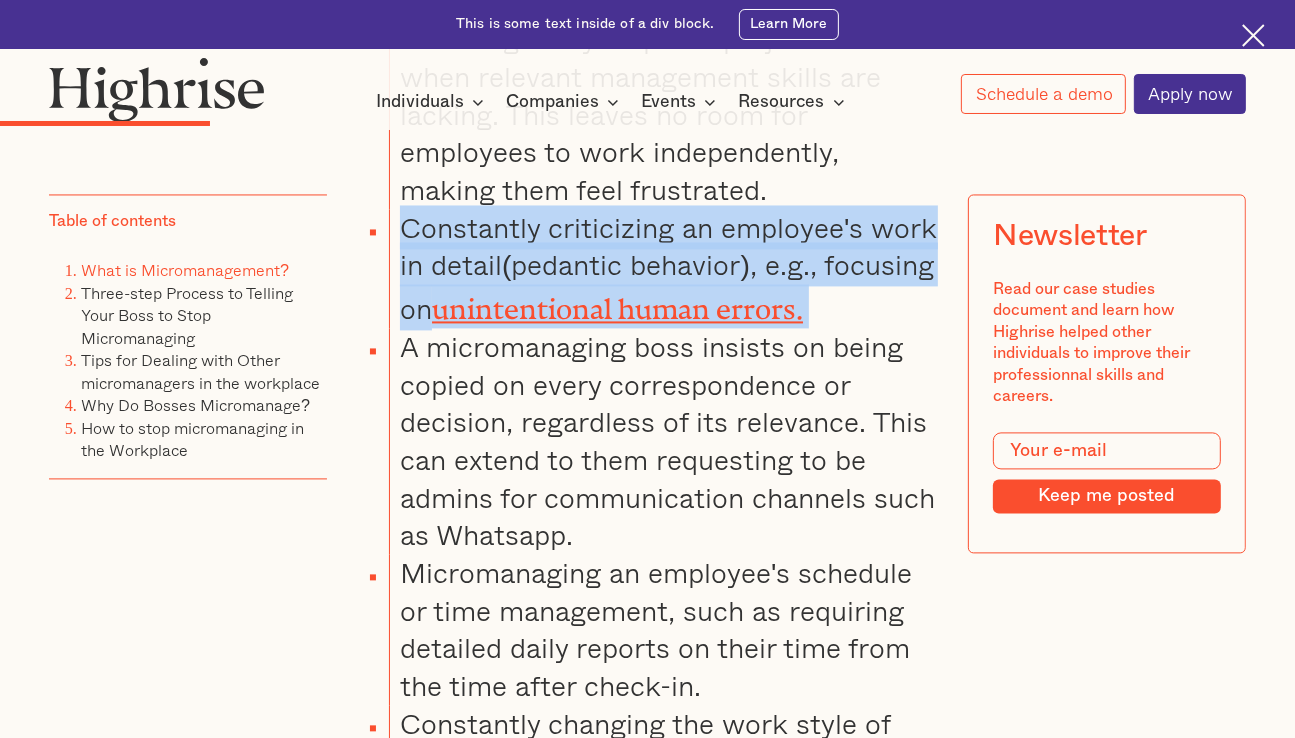 click on "Constantly criticizing an employee's work in detail(pedantic behavior), e.g., focusing on  unintentional human errors." at bounding box center (663, 268) 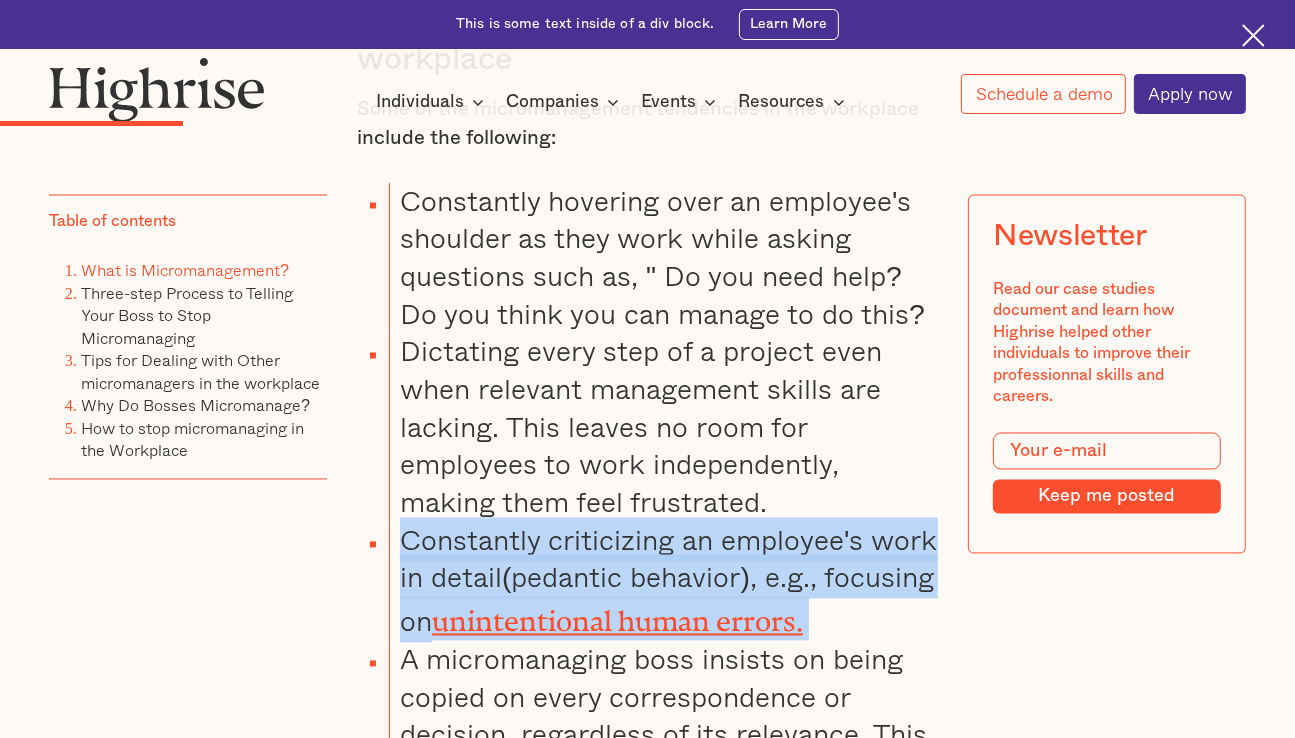scroll, scrollTop: 3110, scrollLeft: 0, axis: vertical 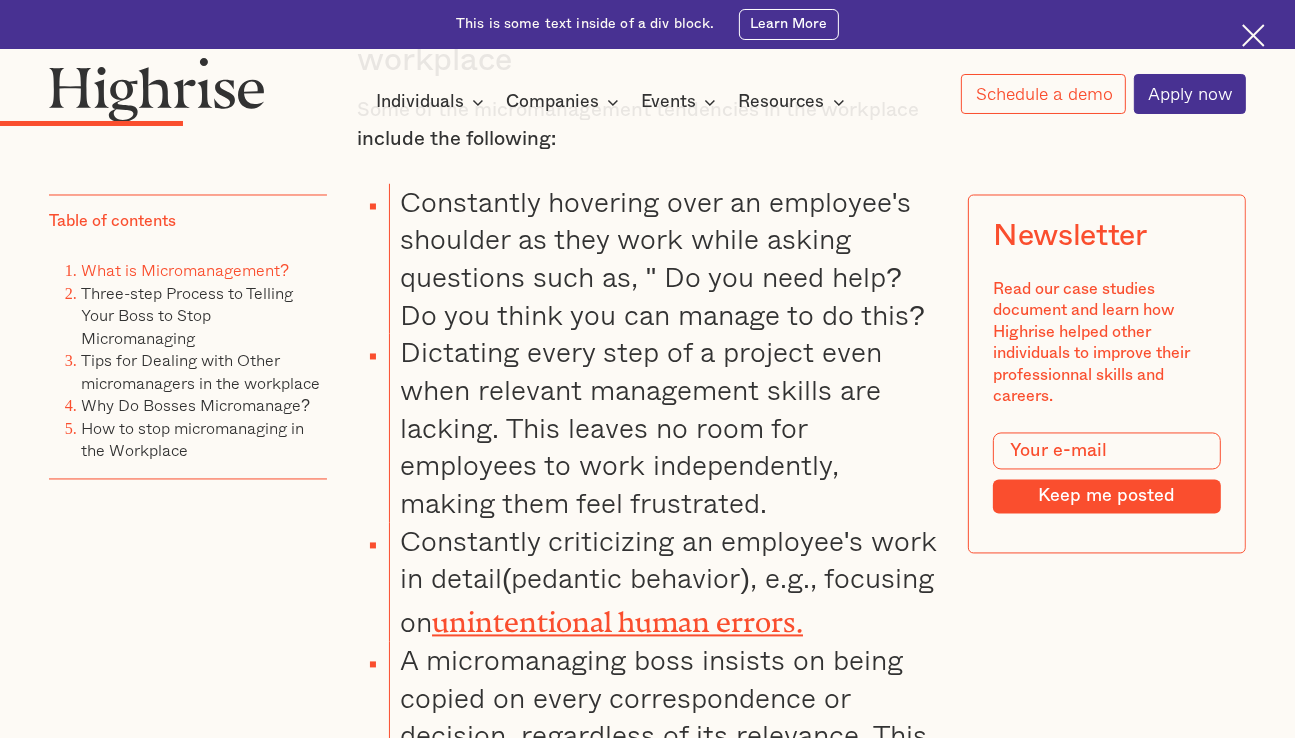 click on "Constantly hovering over an employee's shoulder as they work while asking questions such as, " Do you need help? Do you think you can manage to do this?" at bounding box center (663, 259) 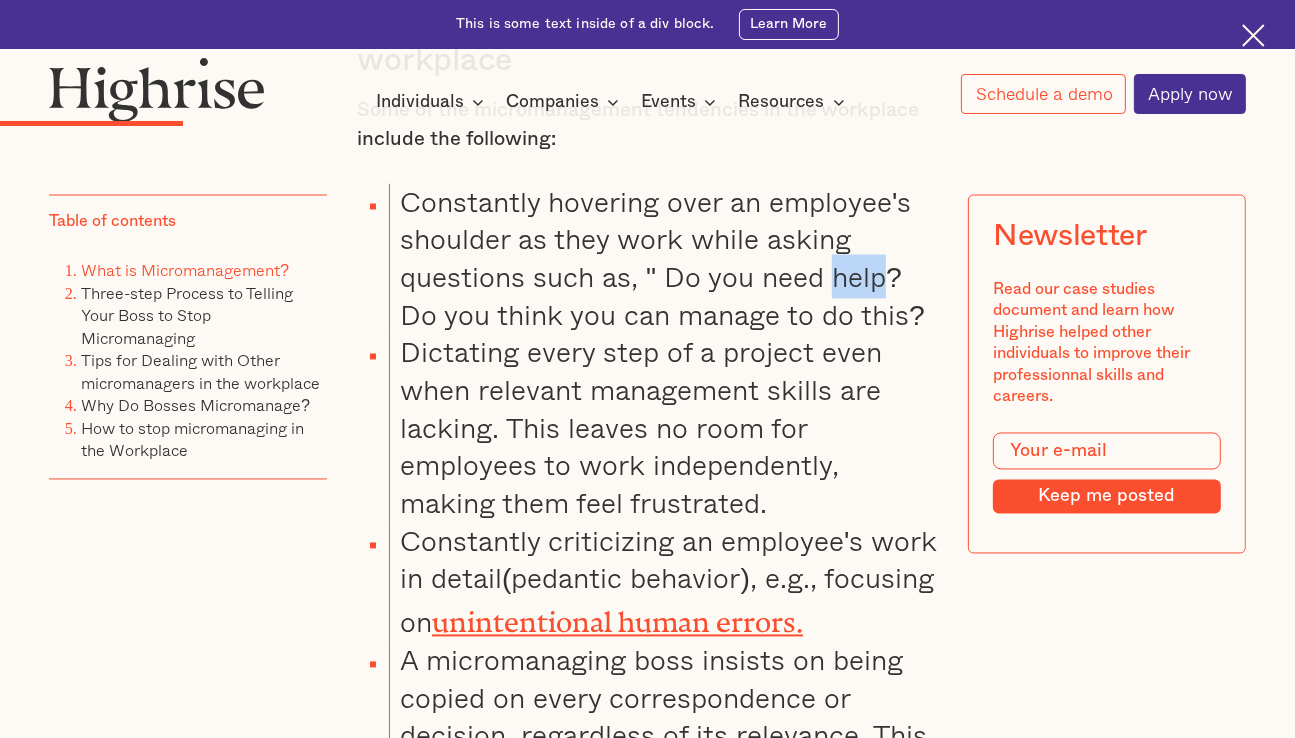 click on "Constantly hovering over an employee's shoulder as they work while asking questions such as, " Do you need help? Do you think you can manage to do this?" at bounding box center (663, 259) 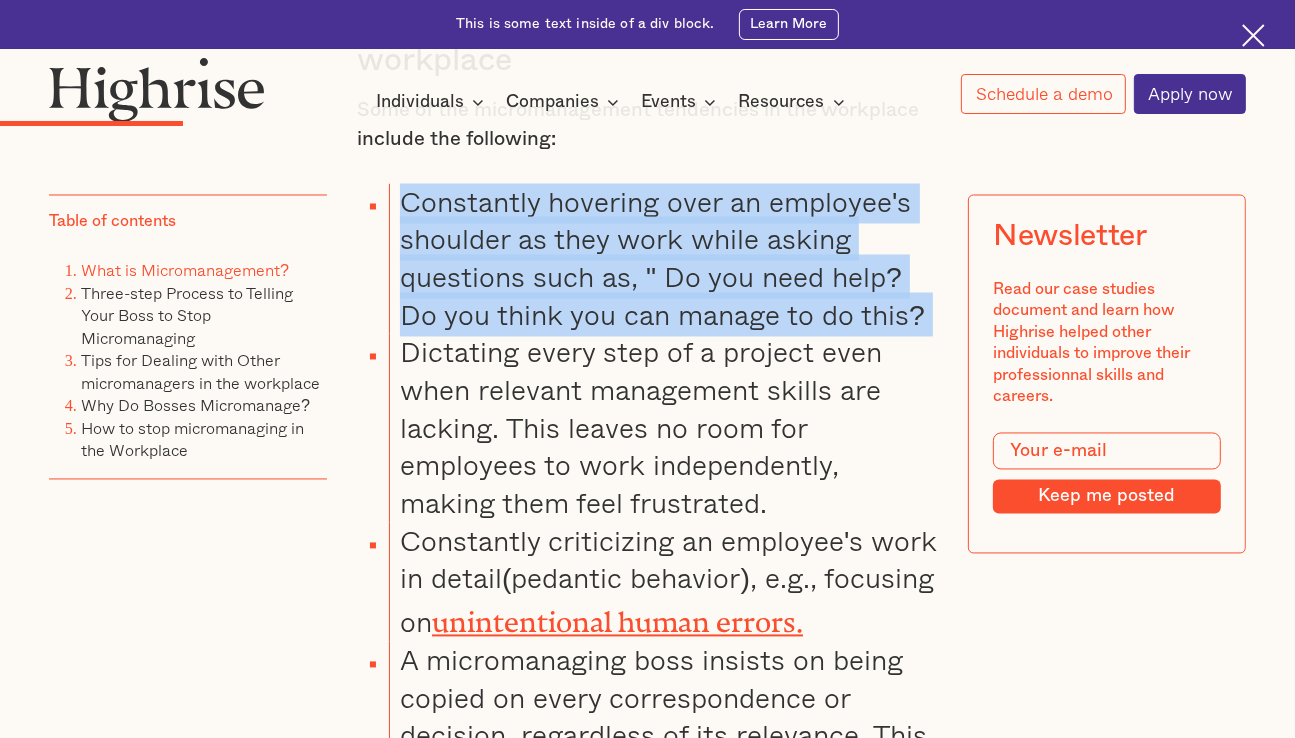 click on "Constantly hovering over an employee's shoulder as they work while asking questions such as, " Do you need help? Do you think you can manage to do this?" at bounding box center (663, 259) 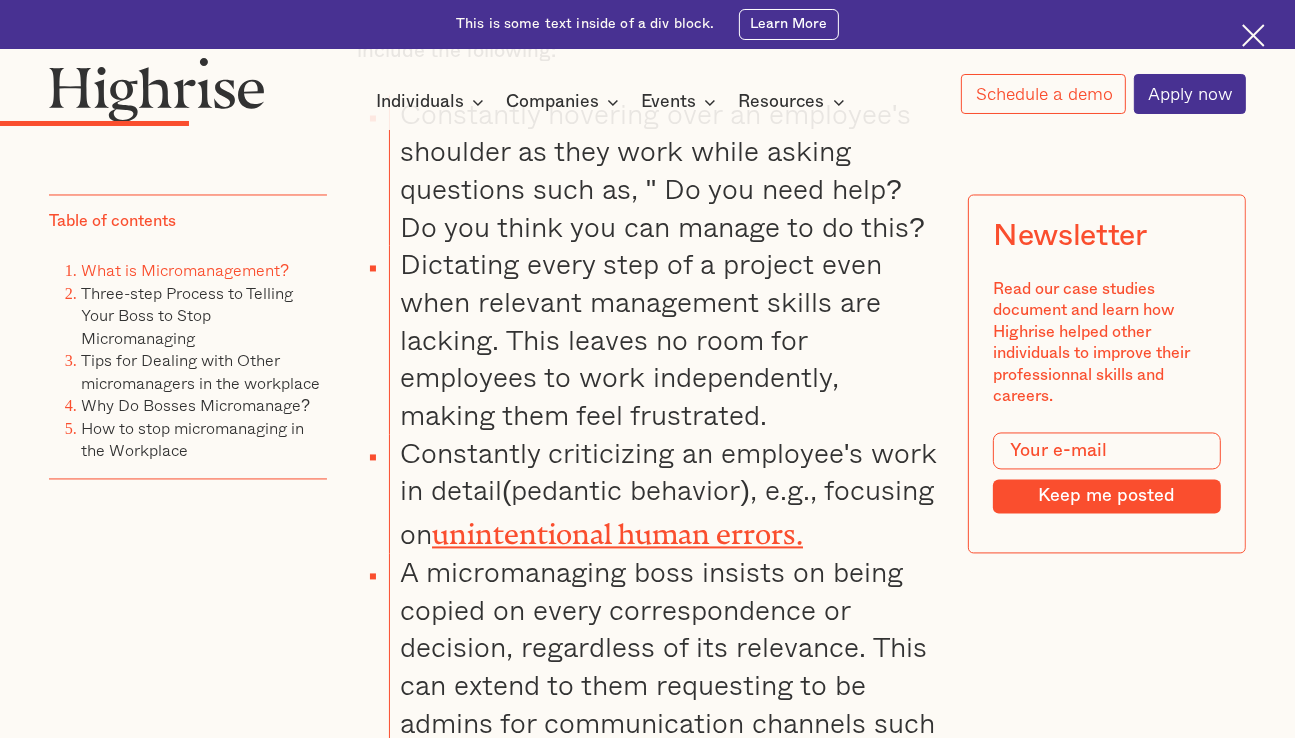 click on "Dictating every step of a project even when relevant management skills are lacking. This leaves no room for employees to work independently, making them feel frustrated." at bounding box center [663, 340] 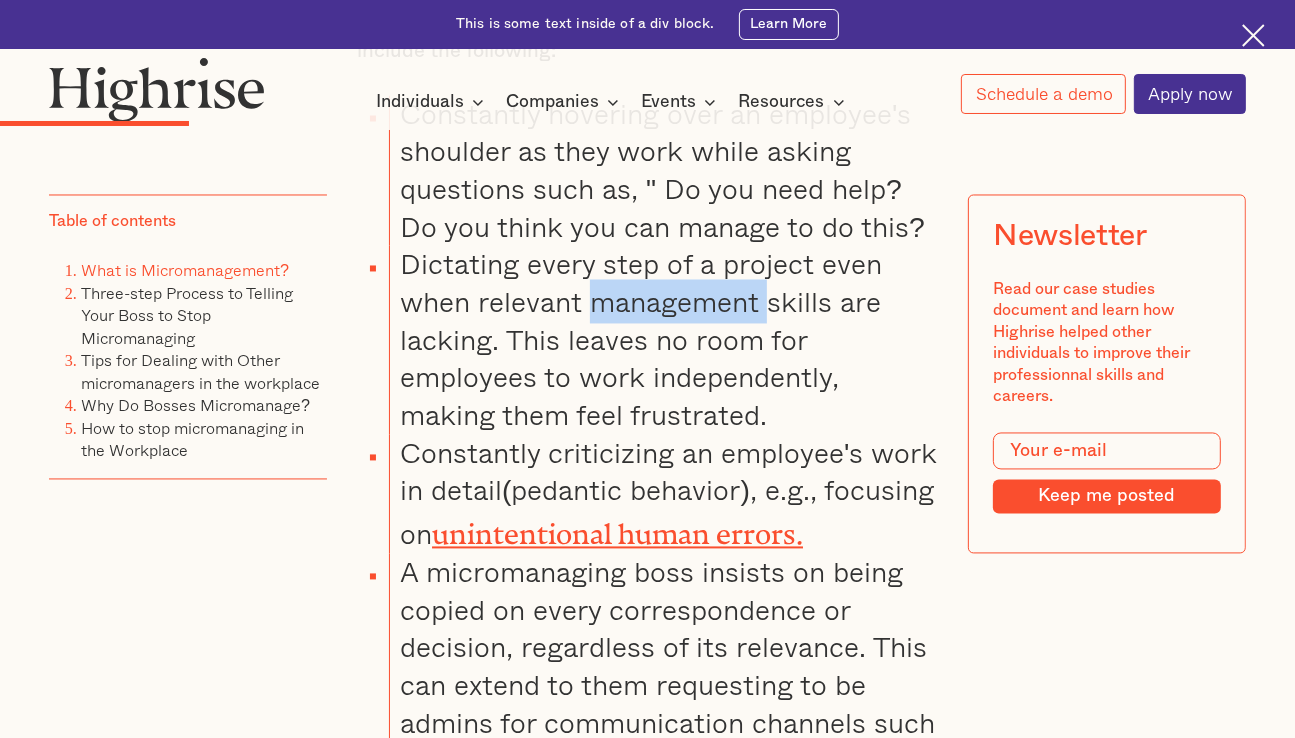 click on "Dictating every step of a project even when relevant management skills are lacking. This leaves no room for employees to work independently, making them feel frustrated." at bounding box center (663, 340) 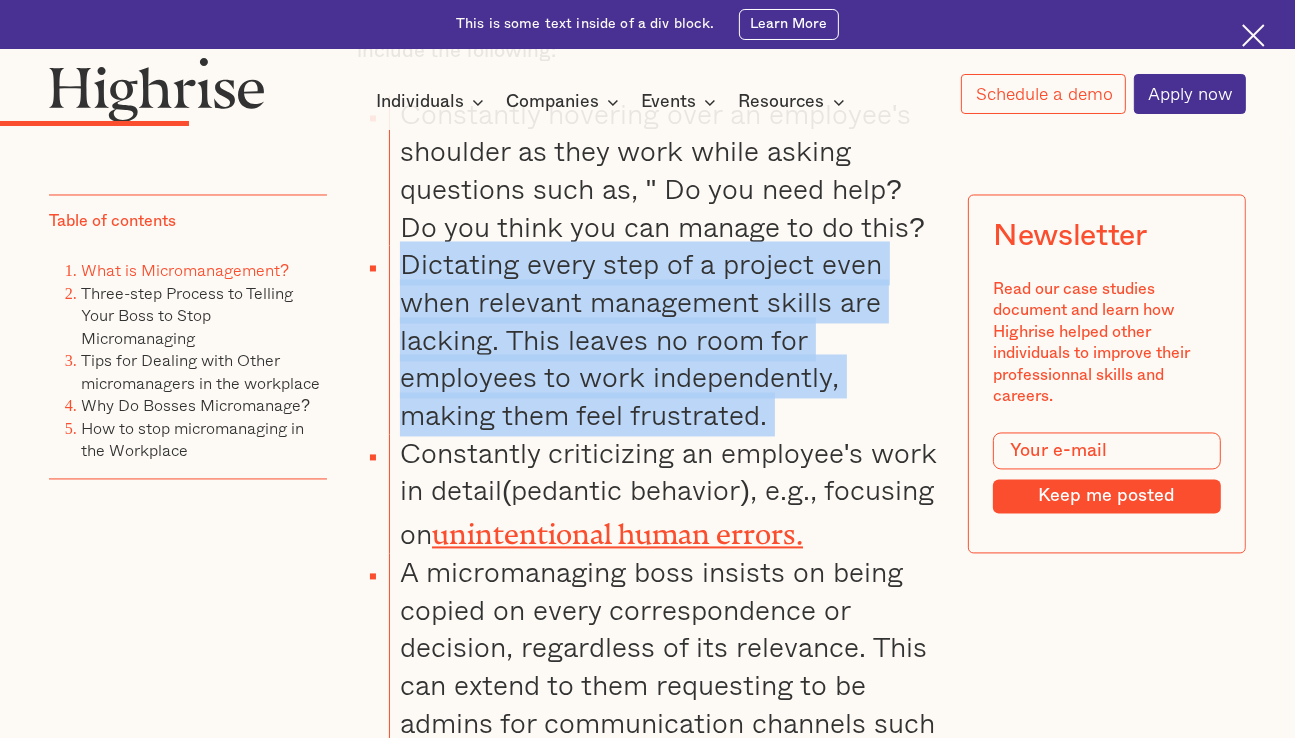 click on "Dictating every step of a project even when relevant management skills are lacking. This leaves no room for employees to work independently, making them feel frustrated." at bounding box center (663, 340) 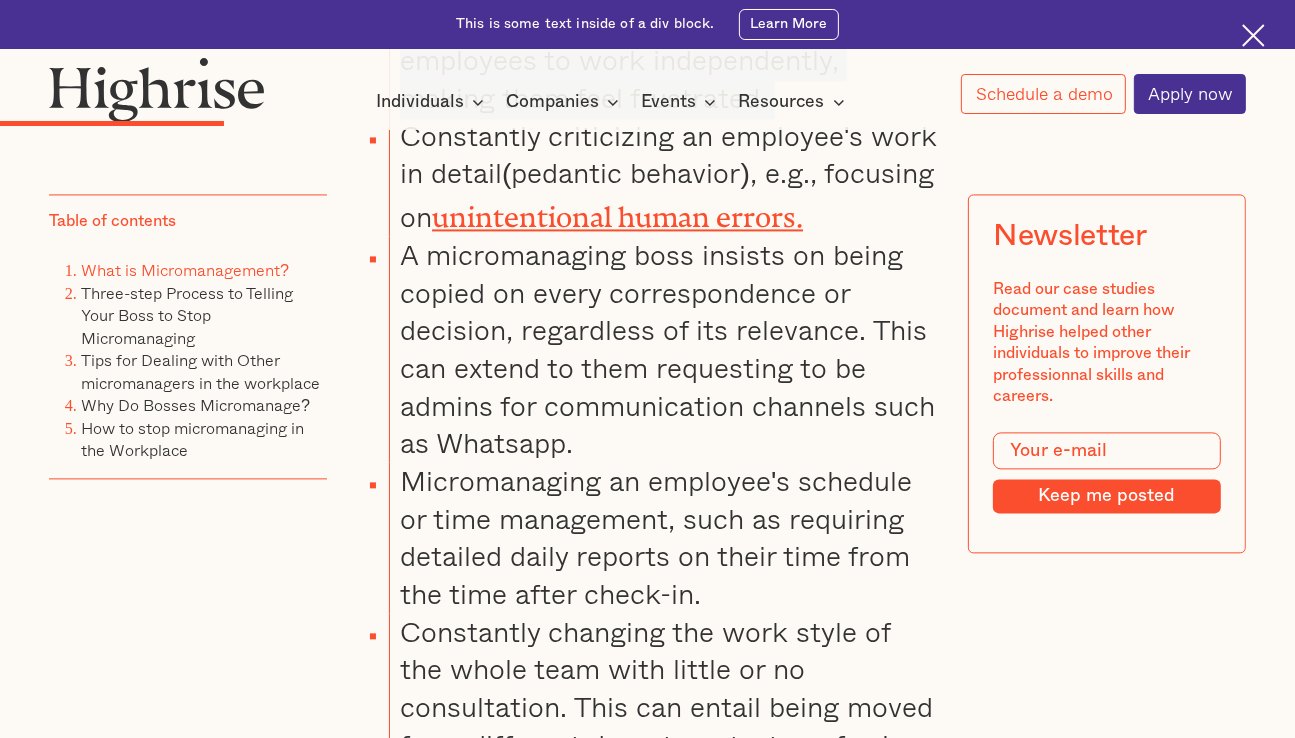 scroll, scrollTop: 3563, scrollLeft: 0, axis: vertical 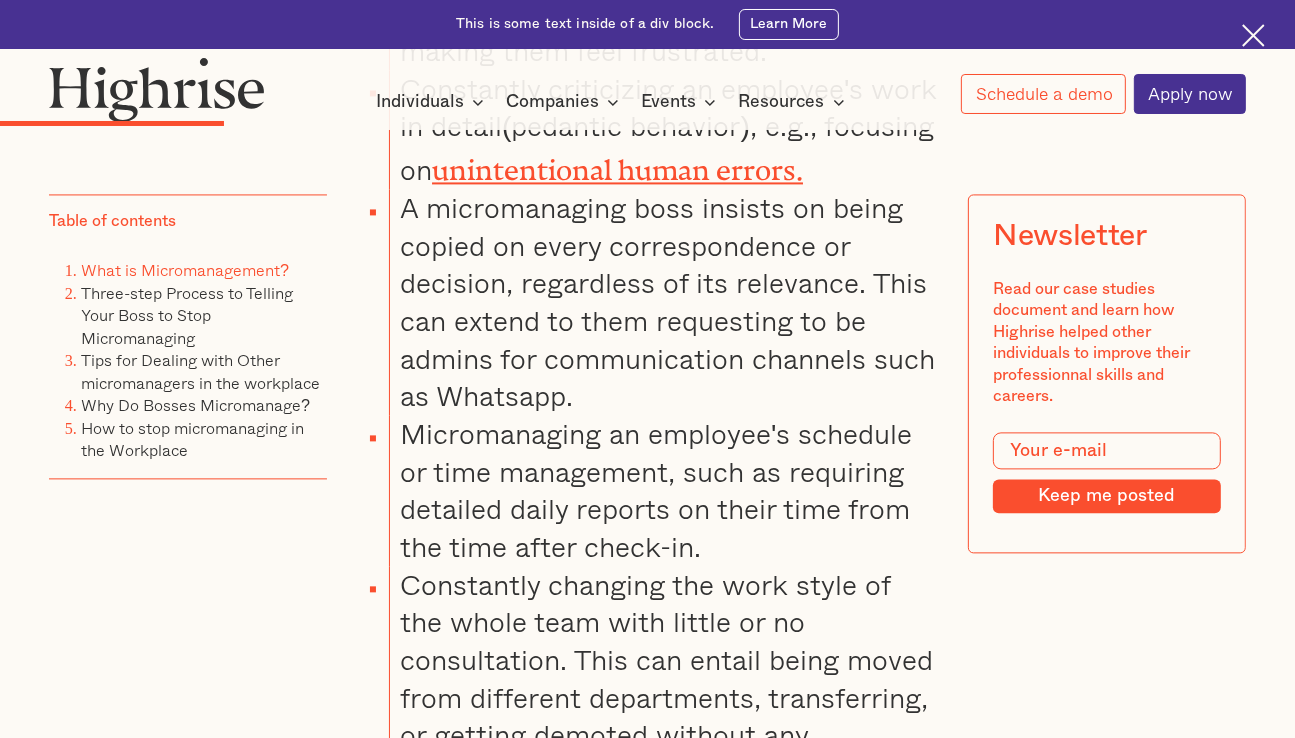 click on "Micromanaging an employee's schedule or time management, such as requiring detailed daily reports on their time from the time after check-in." at bounding box center [663, 490] 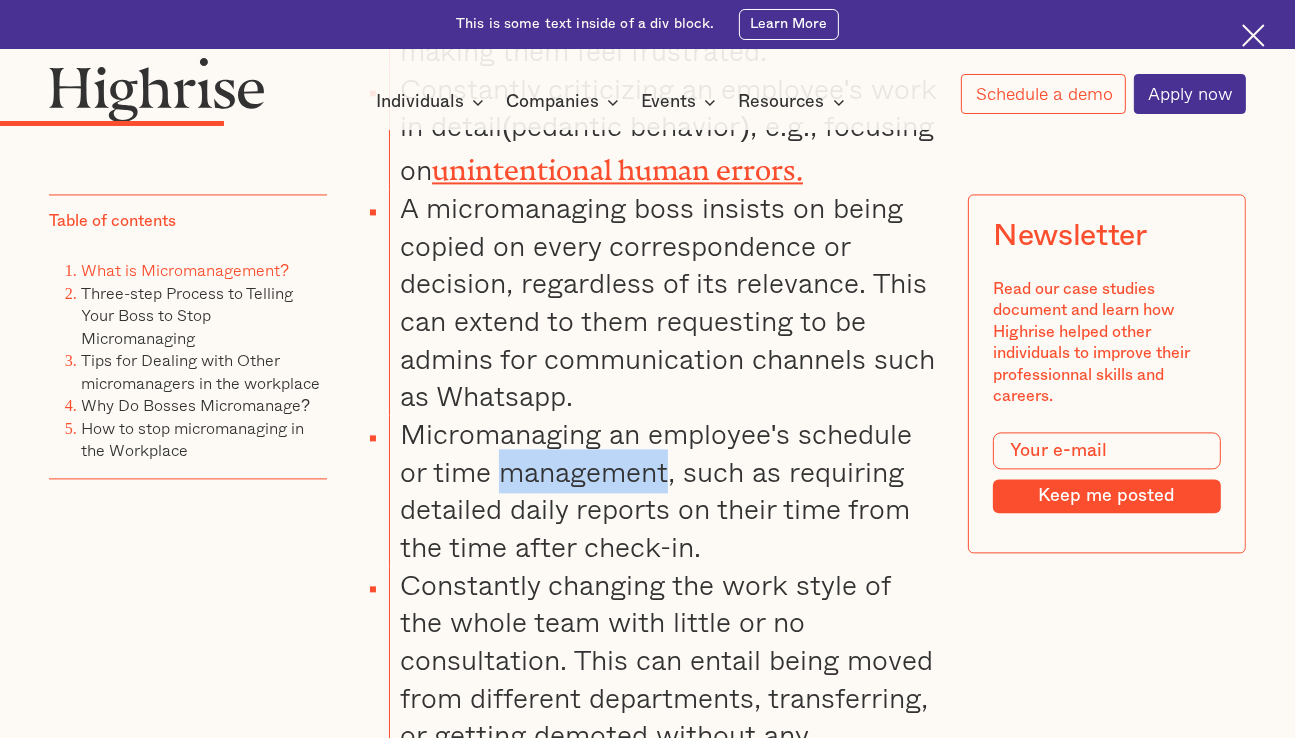 click on "Micromanaging an employee's schedule or time management, such as requiring detailed daily reports on their time from the time after check-in." at bounding box center [663, 490] 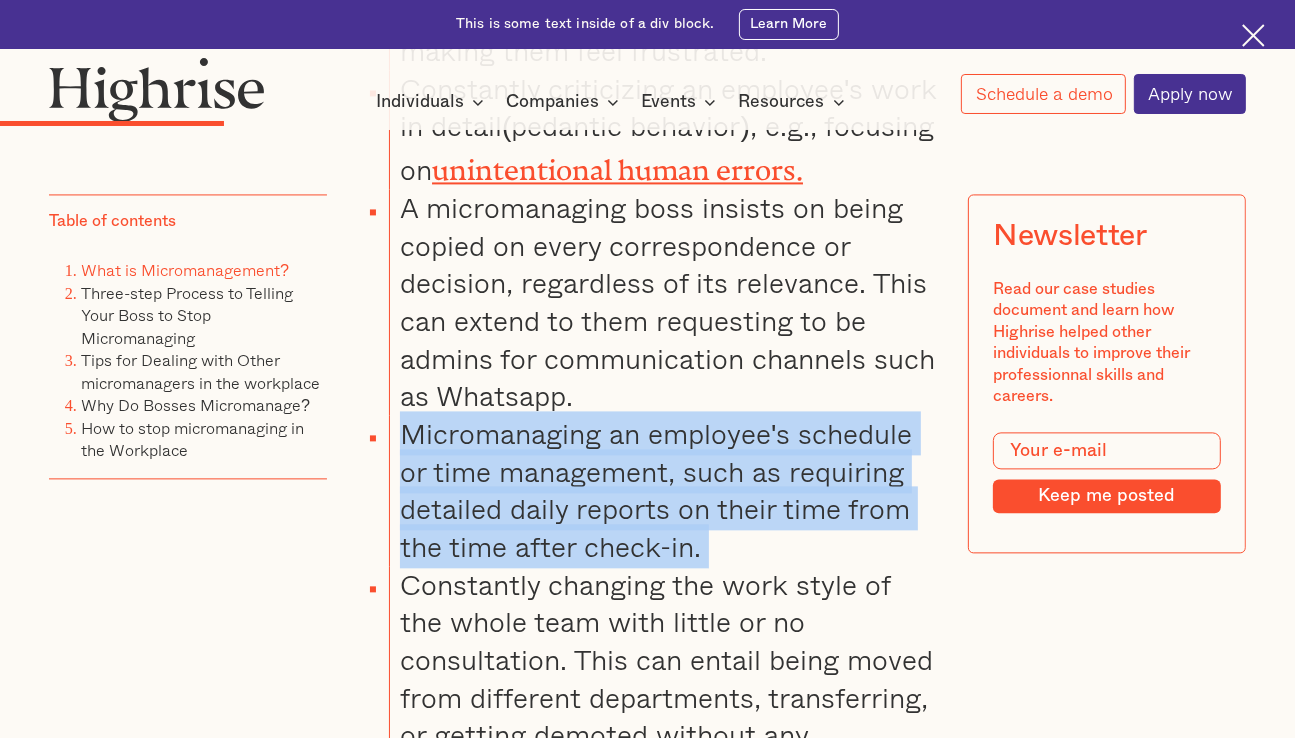 click on "Micromanaging an employee's schedule or time management, such as requiring detailed daily reports on their time from the time after check-in." at bounding box center [663, 490] 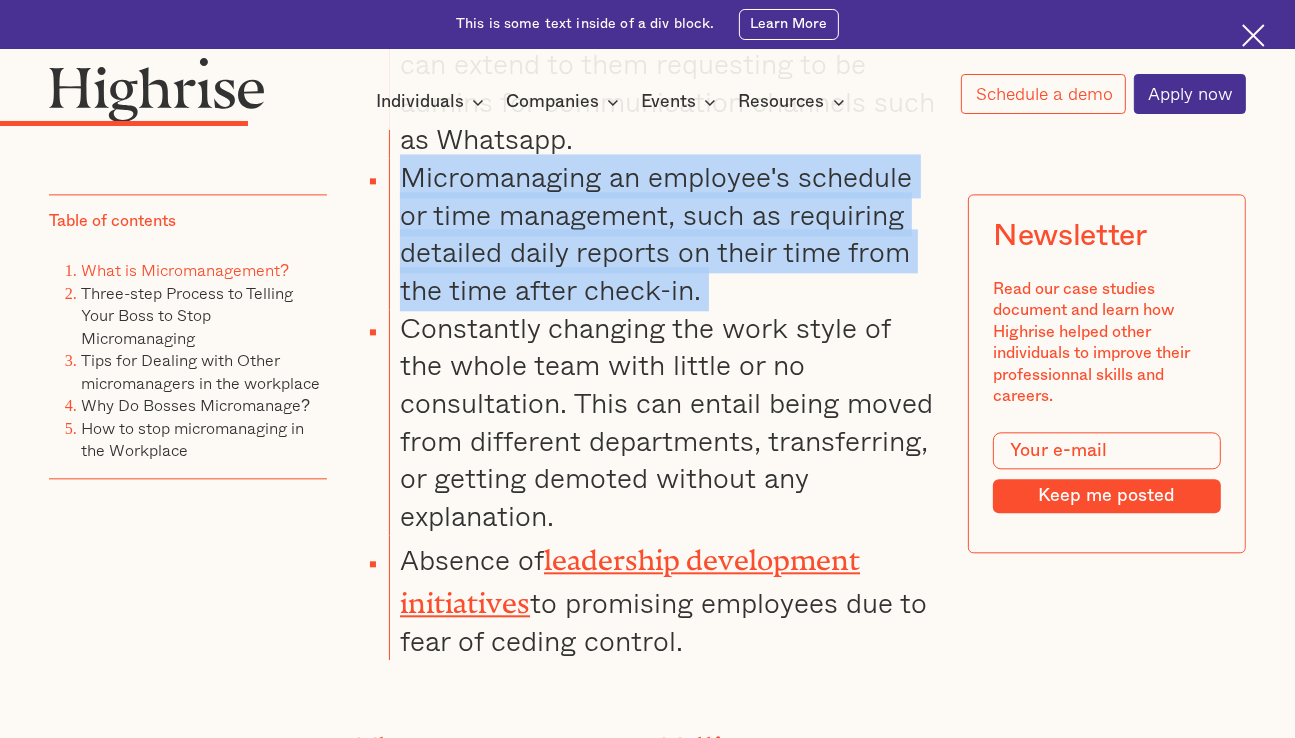 scroll, scrollTop: 3828, scrollLeft: 0, axis: vertical 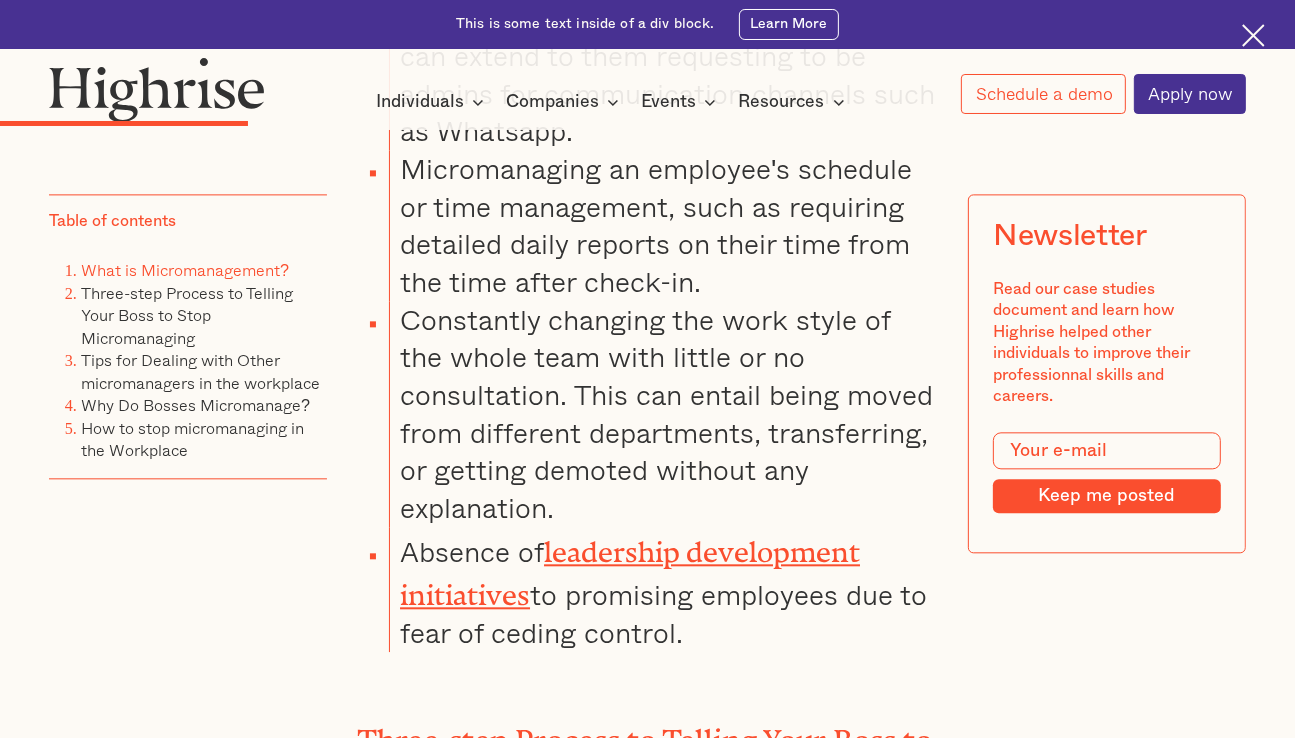 click on "Constantly changing the work style of the whole team with little or no consultation. This can entail being moved from different departments, transferring, or getting demoted without any explanation." at bounding box center (663, 414) 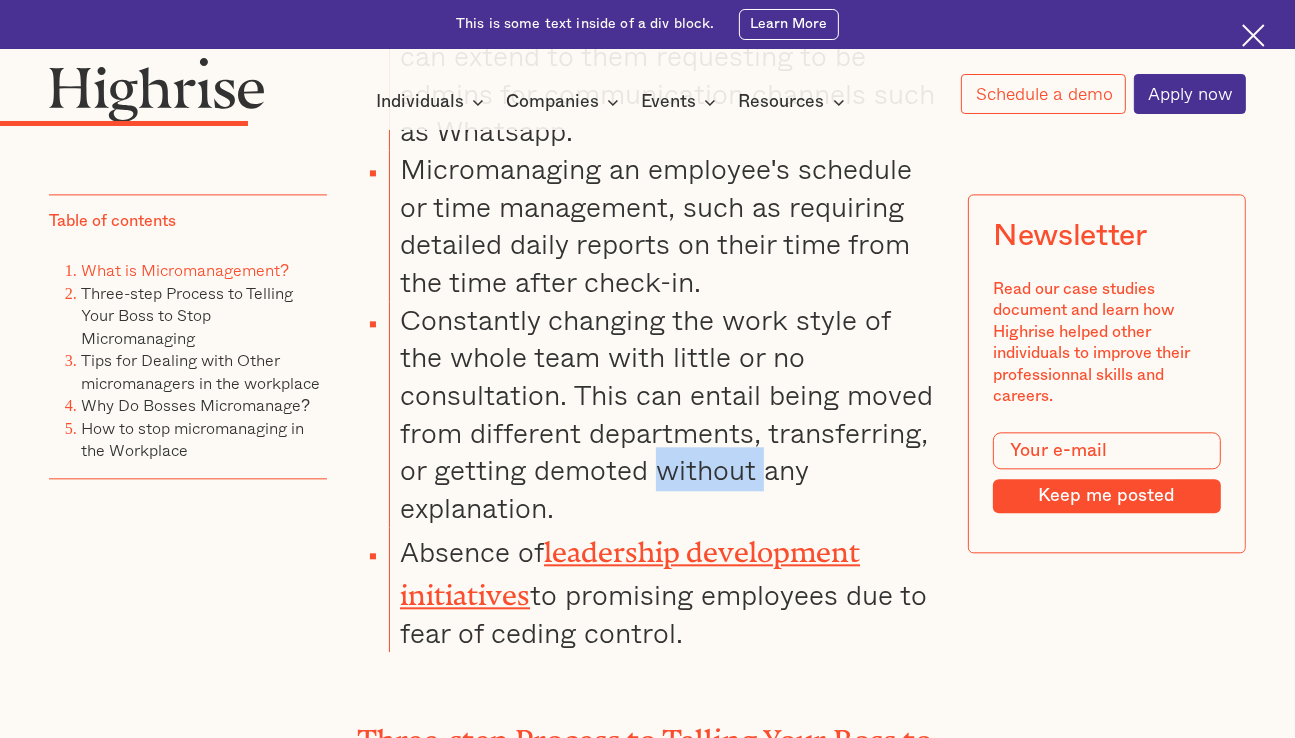 click on "Constantly changing the work style of the whole team with little or no consultation. This can entail being moved from different departments, transferring, or getting demoted without any explanation." at bounding box center (663, 414) 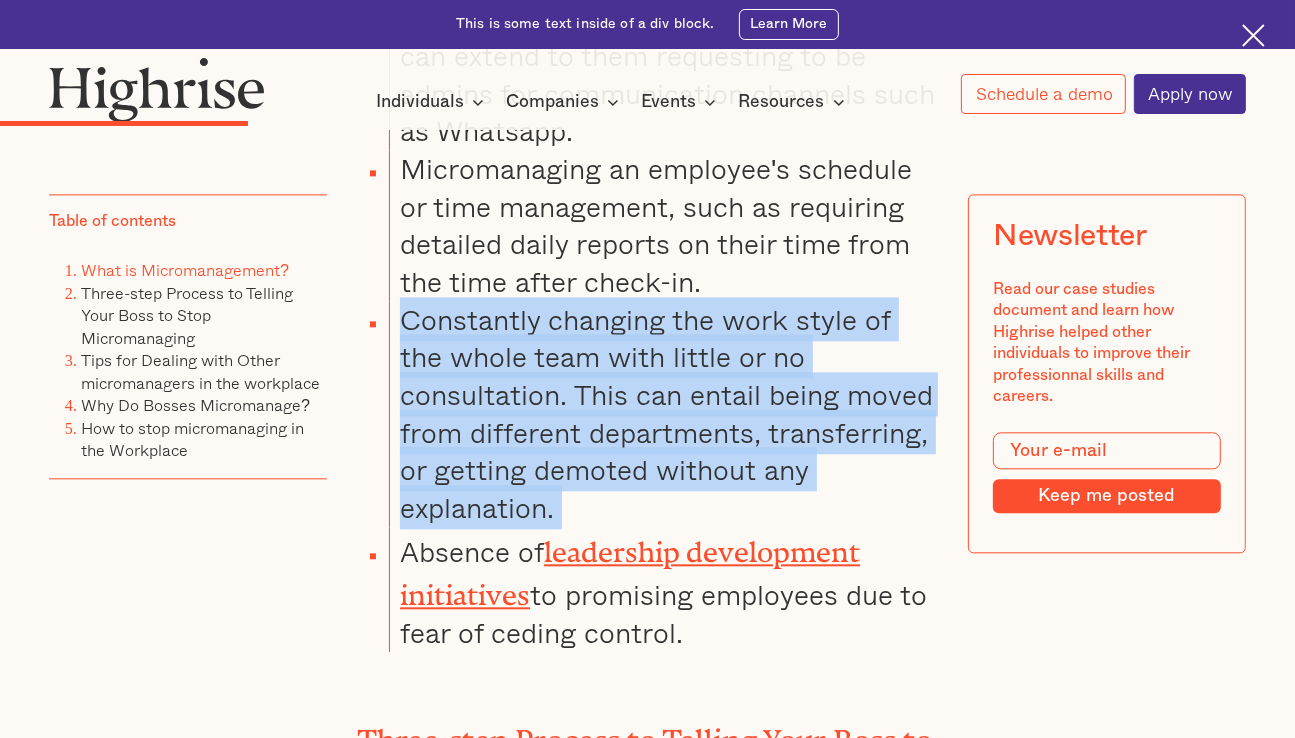 click on "Constantly changing the work style of the whole team with little or no consultation. This can entail being moved from different departments, transferring, or getting demoted without any explanation." at bounding box center (663, 414) 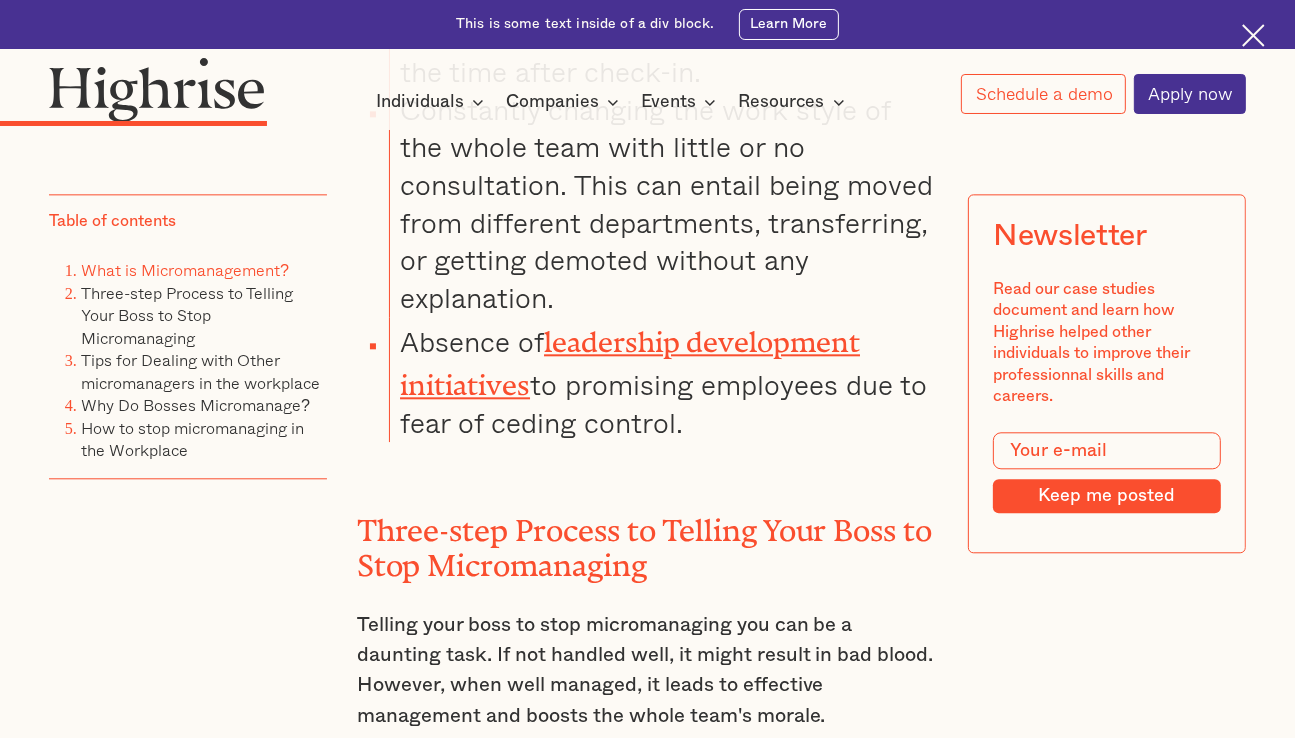 click on "Absence of  leadership development initiatives  to promising employees due to fear of ceding control." at bounding box center [663, 379] 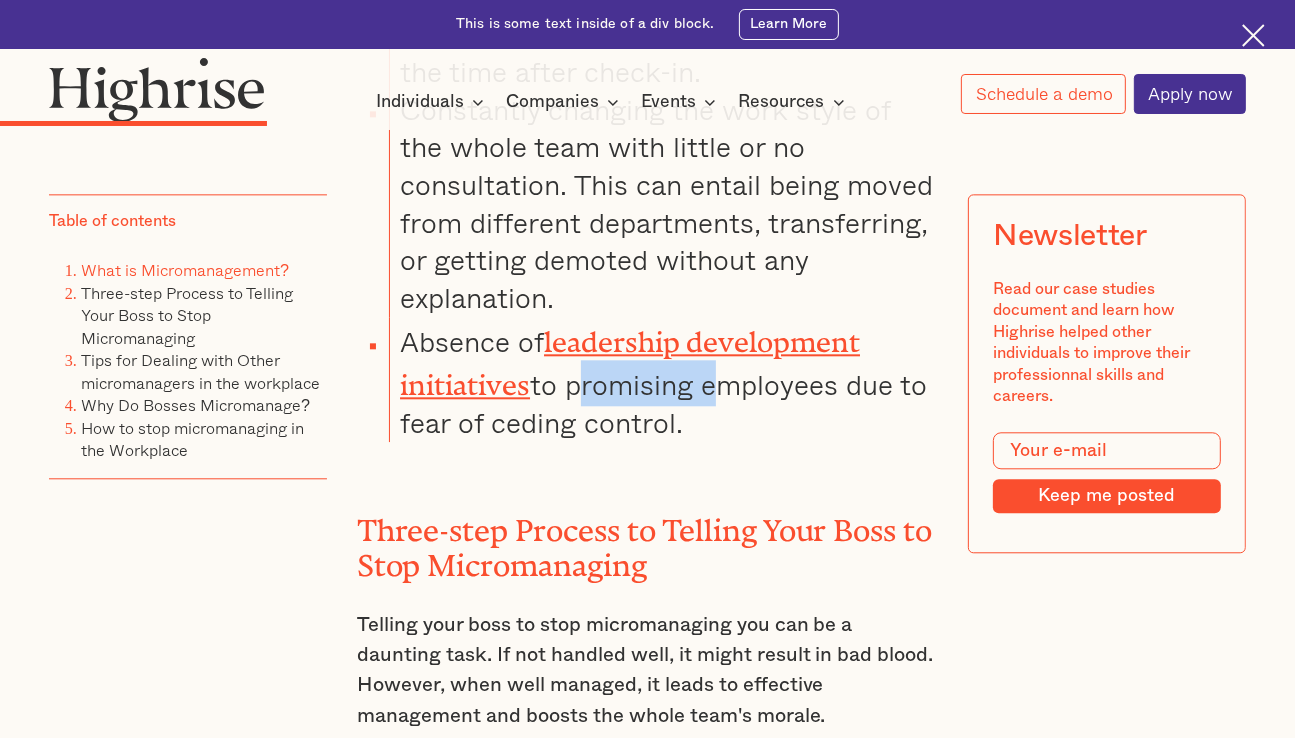 click on "Absence of  leadership development initiatives  to promising employees due to fear of ceding control." at bounding box center [663, 379] 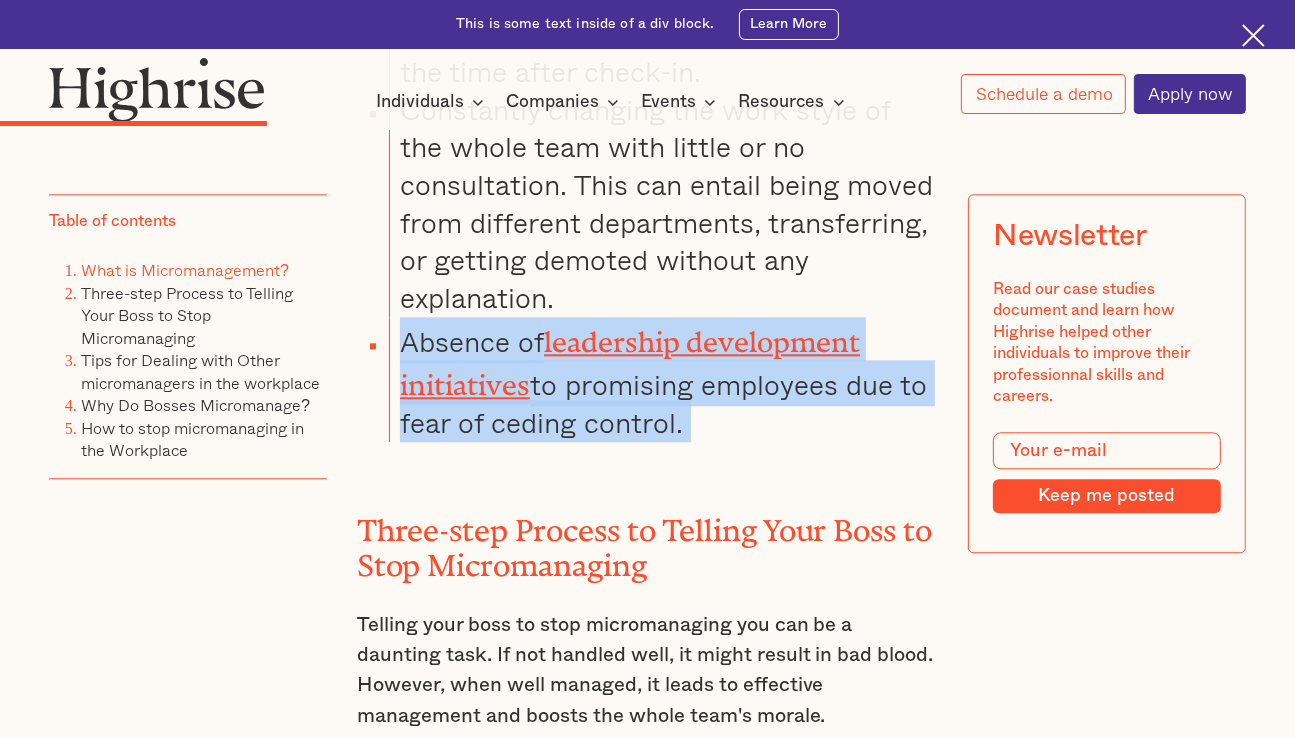 click on "Absence of  leadership development initiatives  to promising employees due to fear of ceding control." at bounding box center (663, 379) 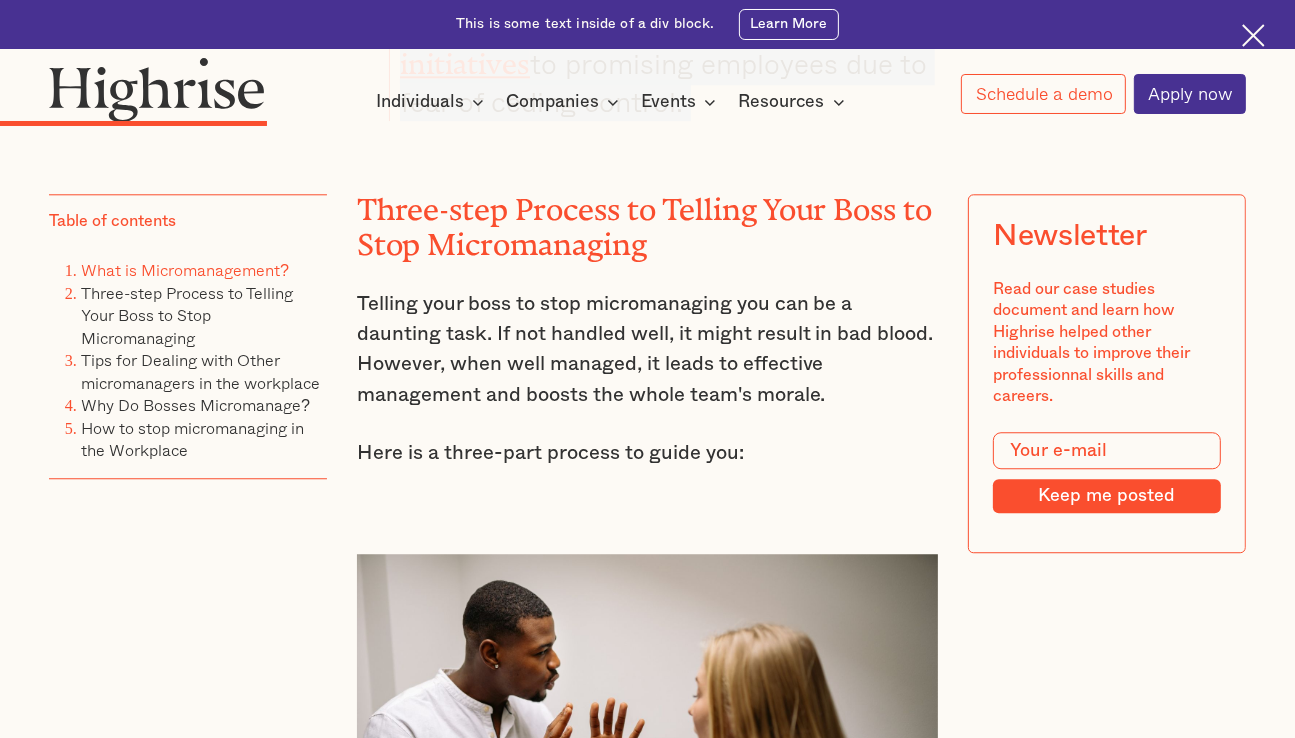 scroll, scrollTop: 4360, scrollLeft: 0, axis: vertical 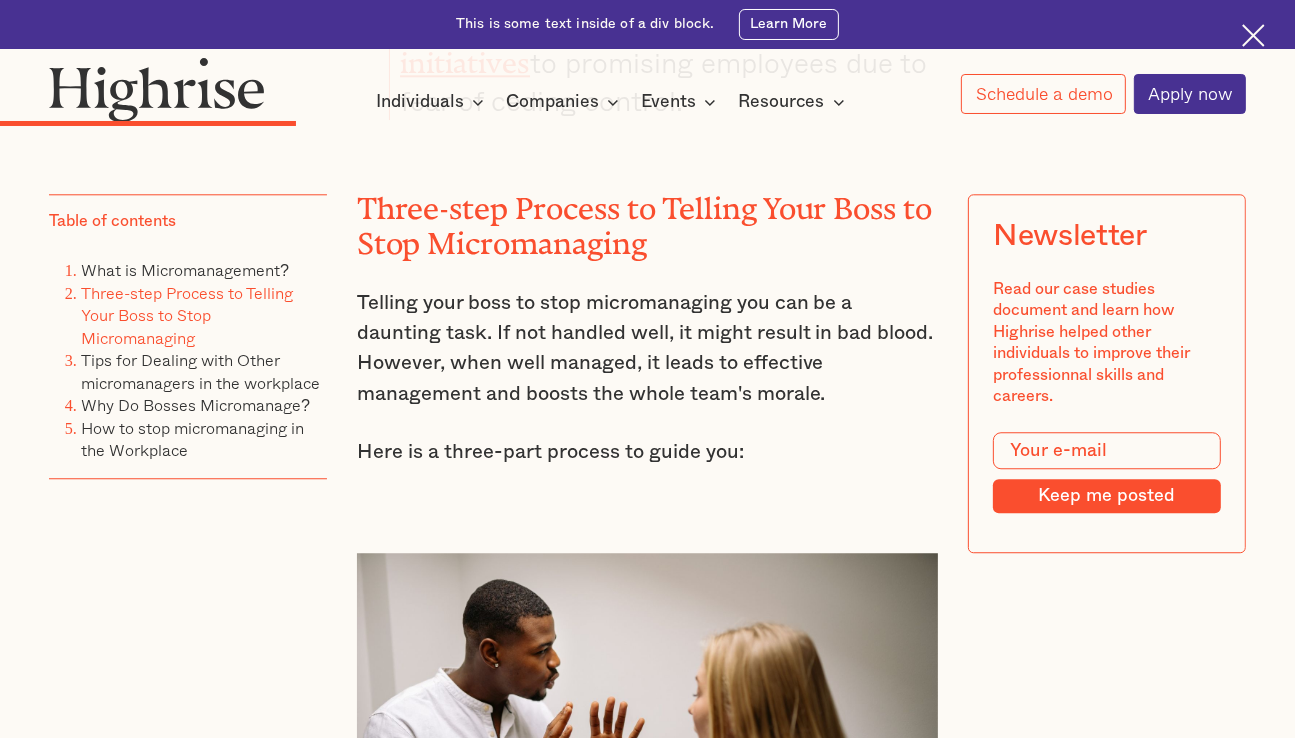 click on "Telling your boss to stop micromanaging you can be a daunting task. If not handled well, it might result in bad blood. However, when well managed, it leads to effective management and boosts the whole team's morale." at bounding box center [648, 348] 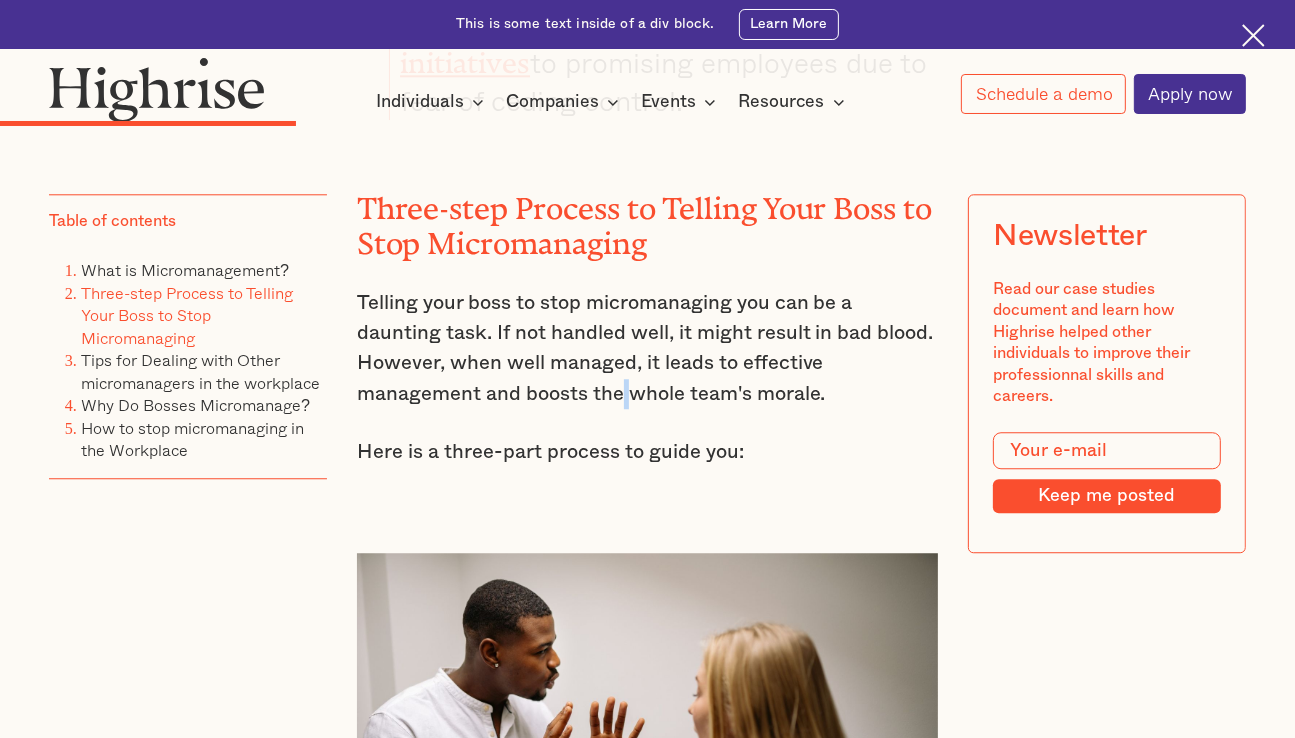 click on "Telling your boss to stop micromanaging you can be a daunting task. If not handled well, it might result in bad blood. However, when well managed, it leads to effective management and boosts the whole team's morale." at bounding box center (648, 348) 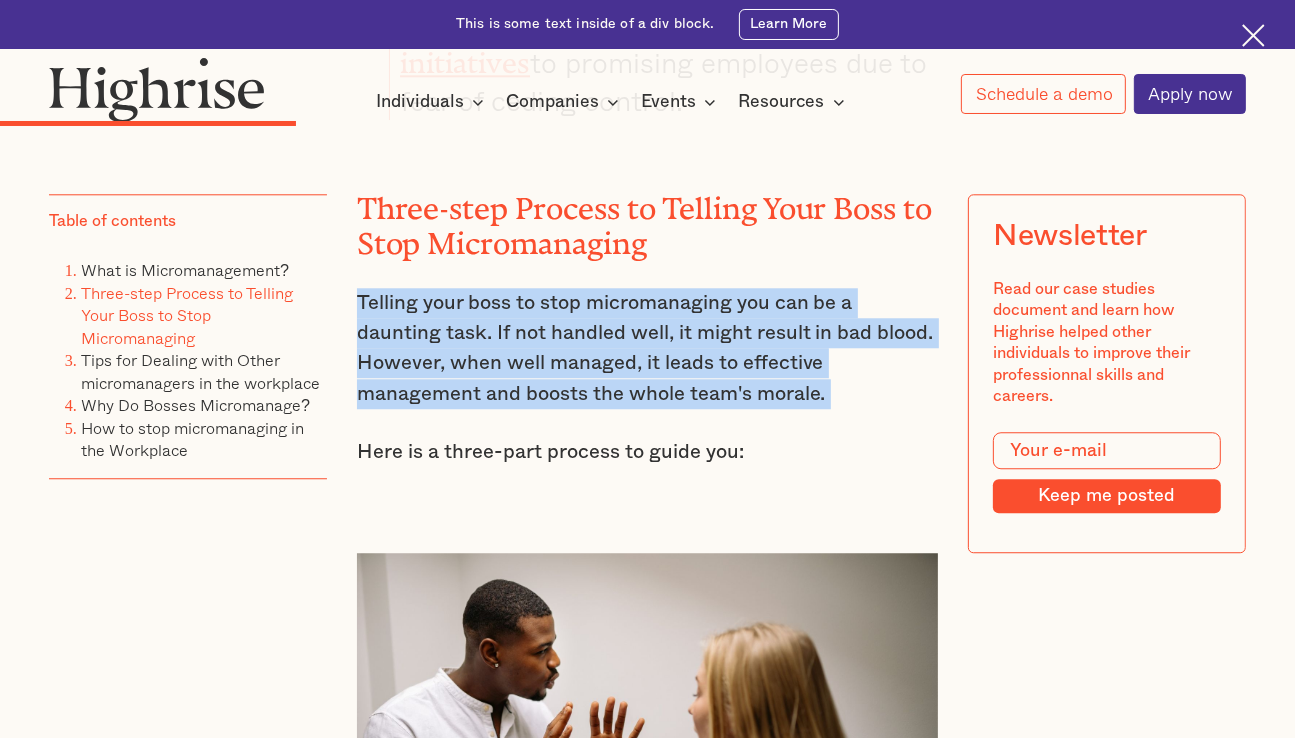 click on "Telling your boss to stop micromanaging you can be a daunting task. If not handled well, it might result in bad blood. However, when well managed, it leads to effective management and boosts the whole team's morale." at bounding box center [648, 348] 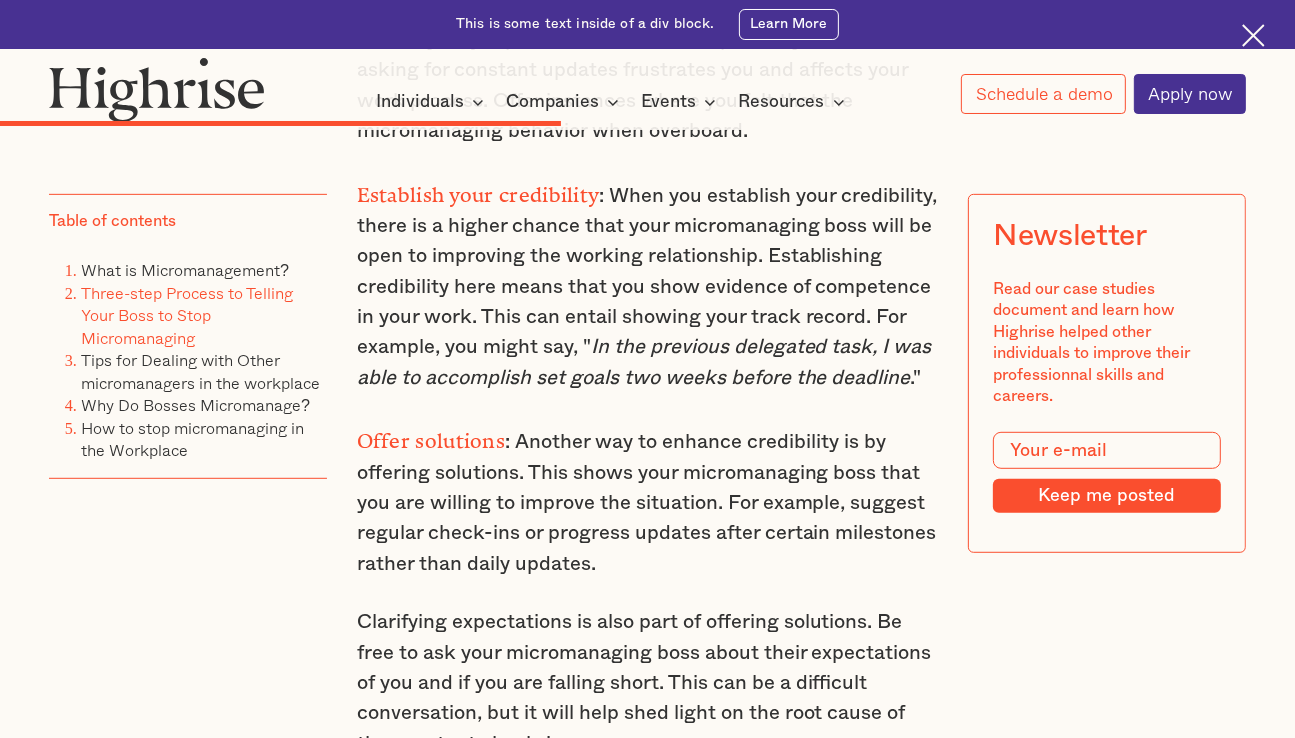scroll, scrollTop: 7283, scrollLeft: 0, axis: vertical 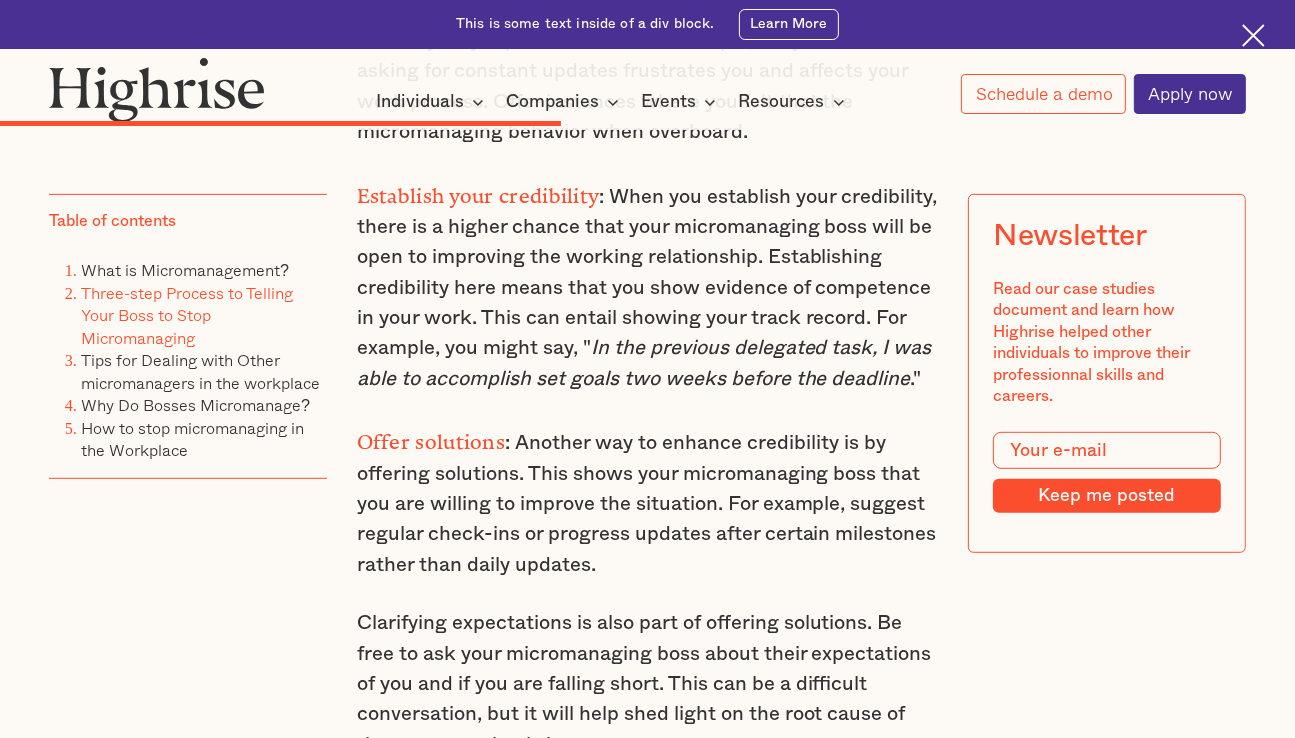 click on "In the previous delegated task, I was able to accomplish set goals two weeks before the deadline" at bounding box center [644, 363] 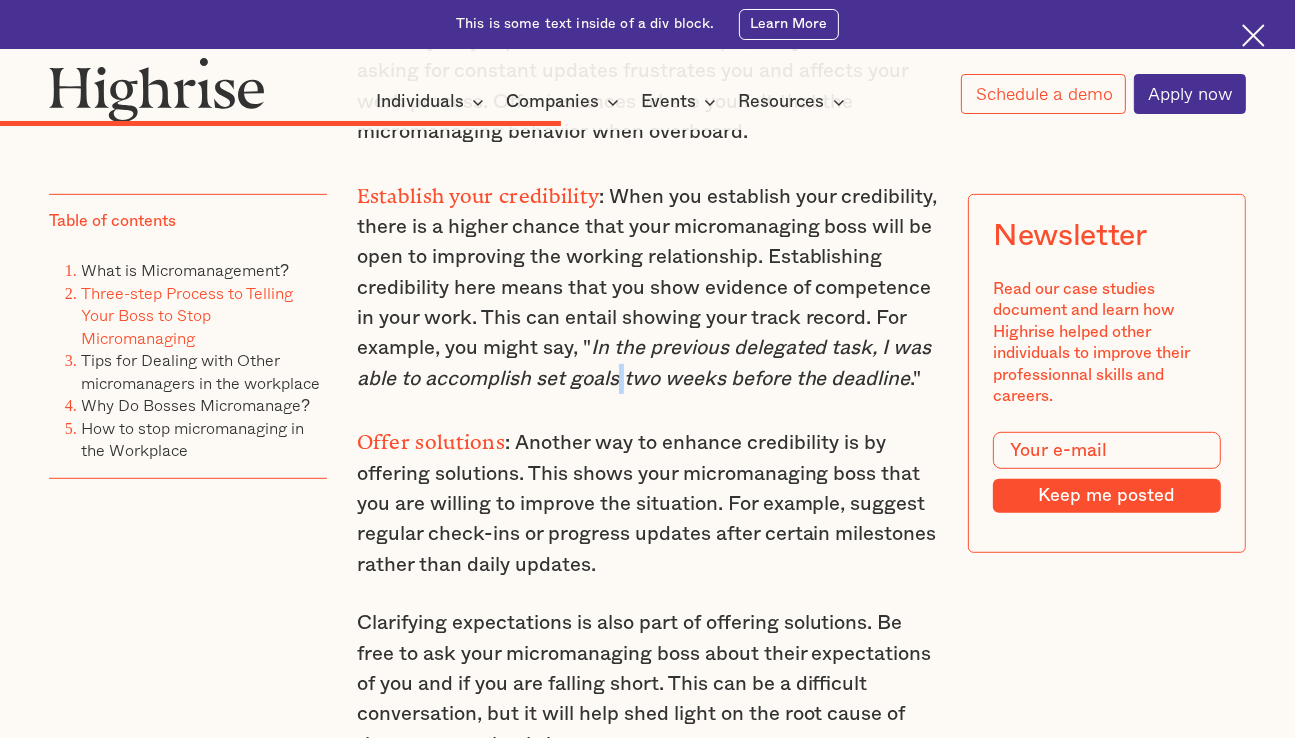 click on "In the previous delegated task, I was able to accomplish set goals two weeks before the deadline" at bounding box center [644, 363] 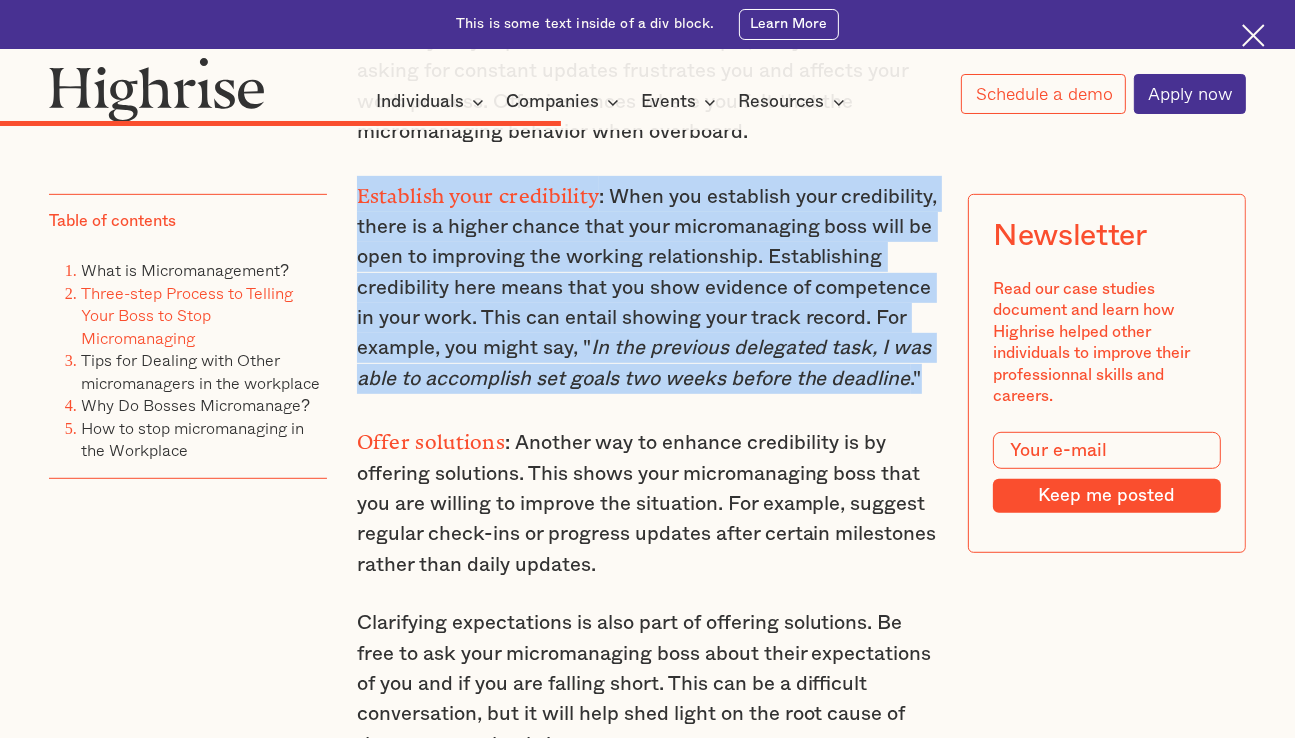 click on "In the previous delegated task, I was able to accomplish set goals two weeks before the deadline" at bounding box center (644, 363) 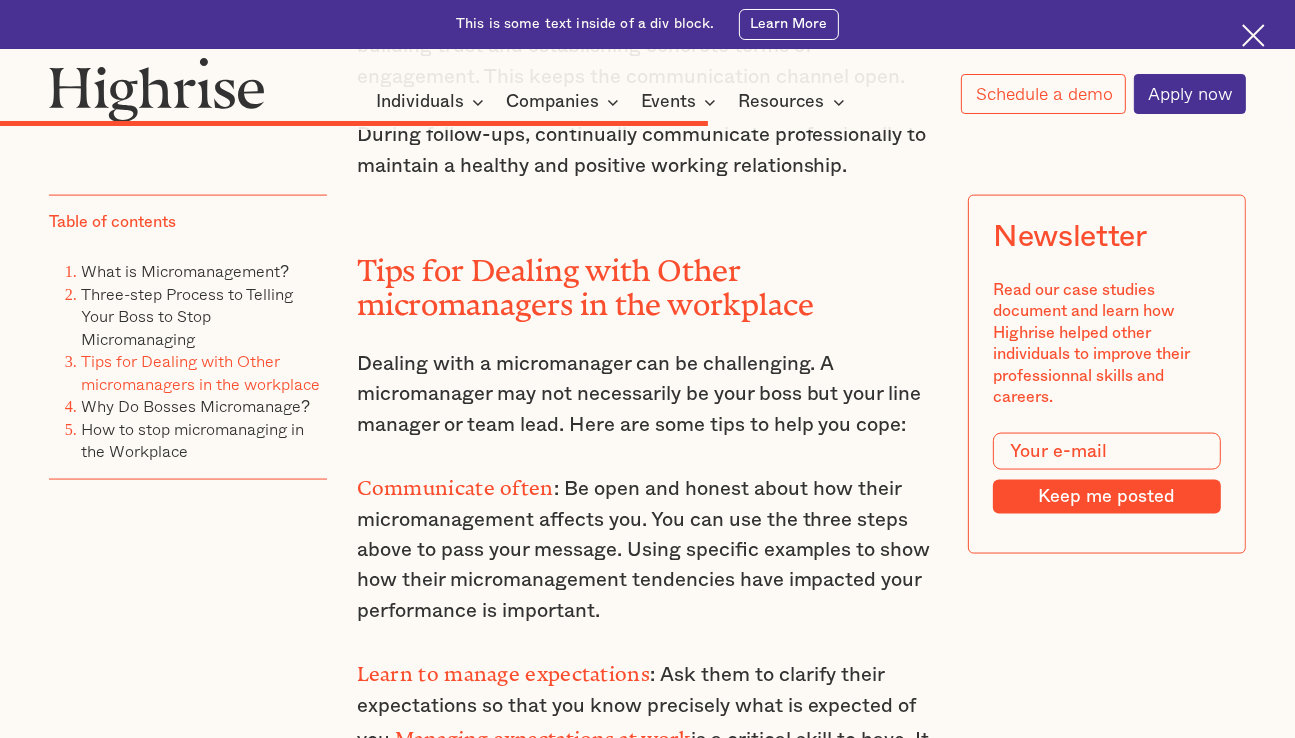 scroll, scrollTop: 8916, scrollLeft: 0, axis: vertical 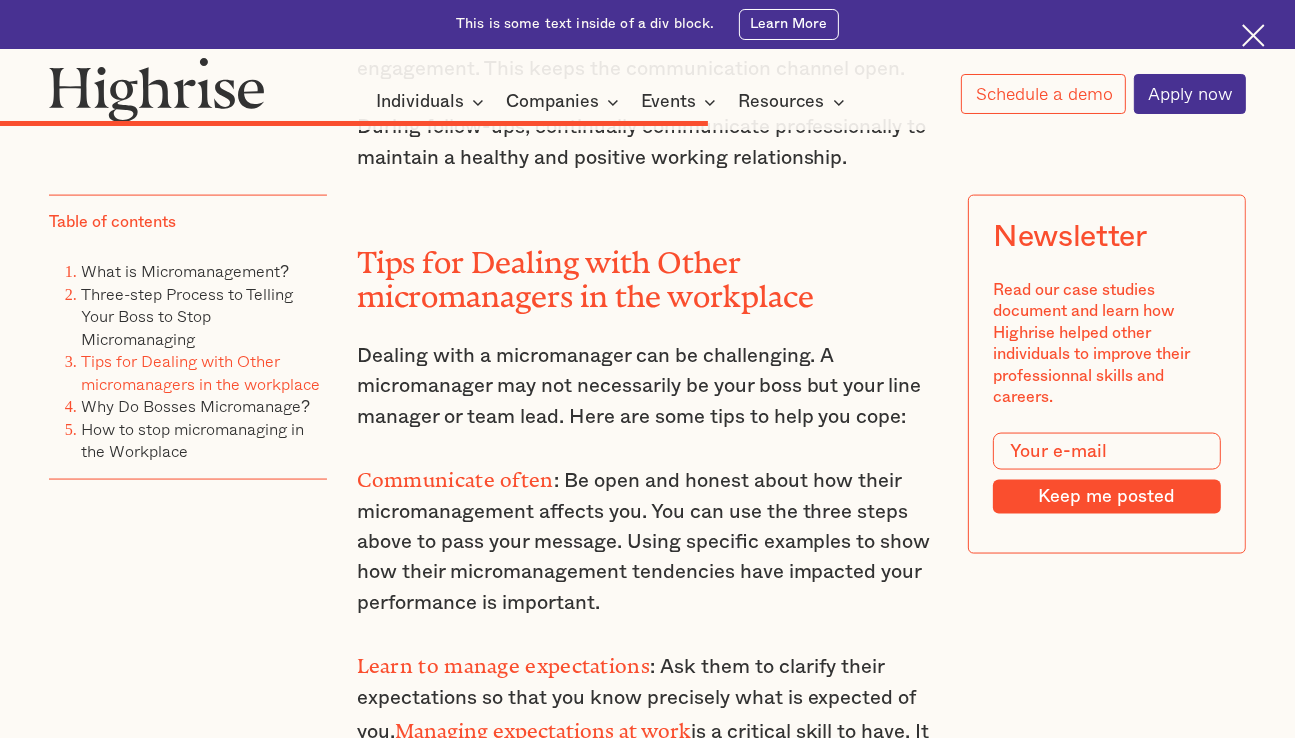 click on "Communicate often : Be open and honest about how their micromanagement affects you. You can use the three steps above to pass your message. Using specific examples to show how their micromanagement tendencies have impacted your performance is important." at bounding box center (648, 539) 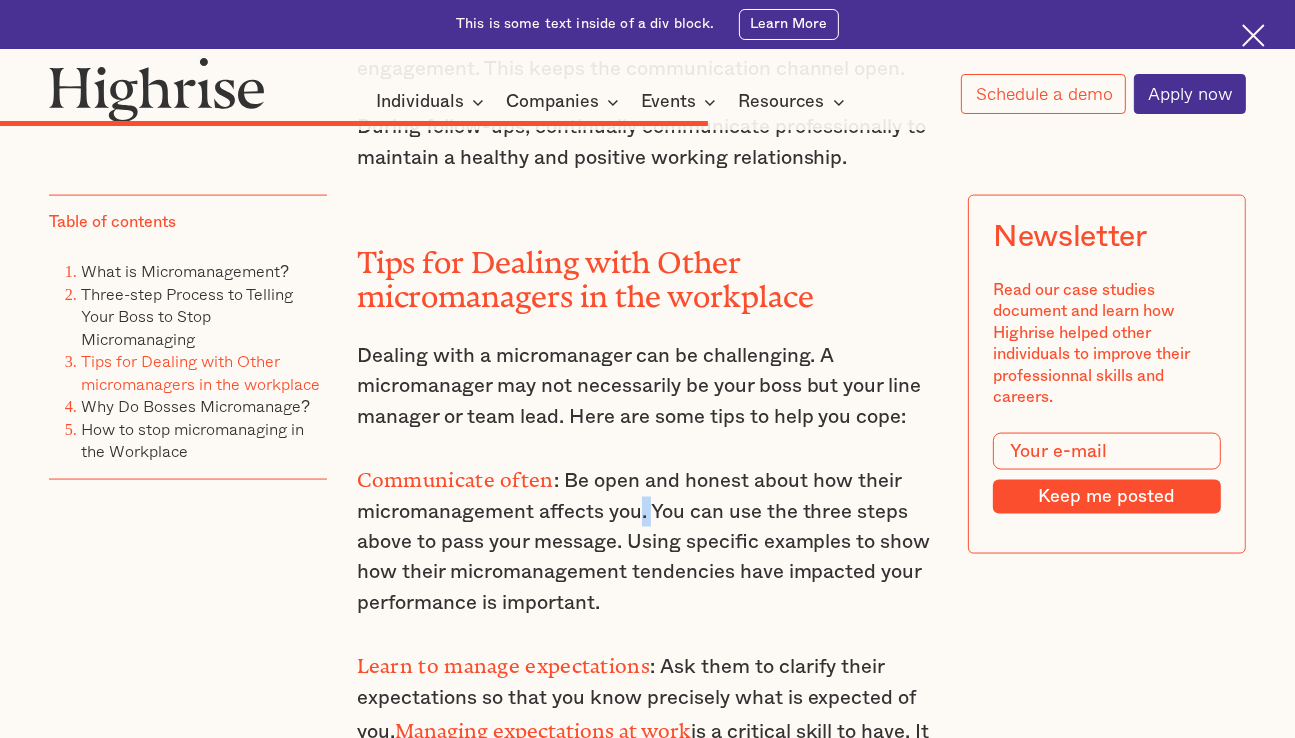 click on "Communicate often : Be open and honest about how their micromanagement affects you. You can use the three steps above to pass your message. Using specific examples to show how their micromanagement tendencies have impacted your performance is important." at bounding box center [648, 539] 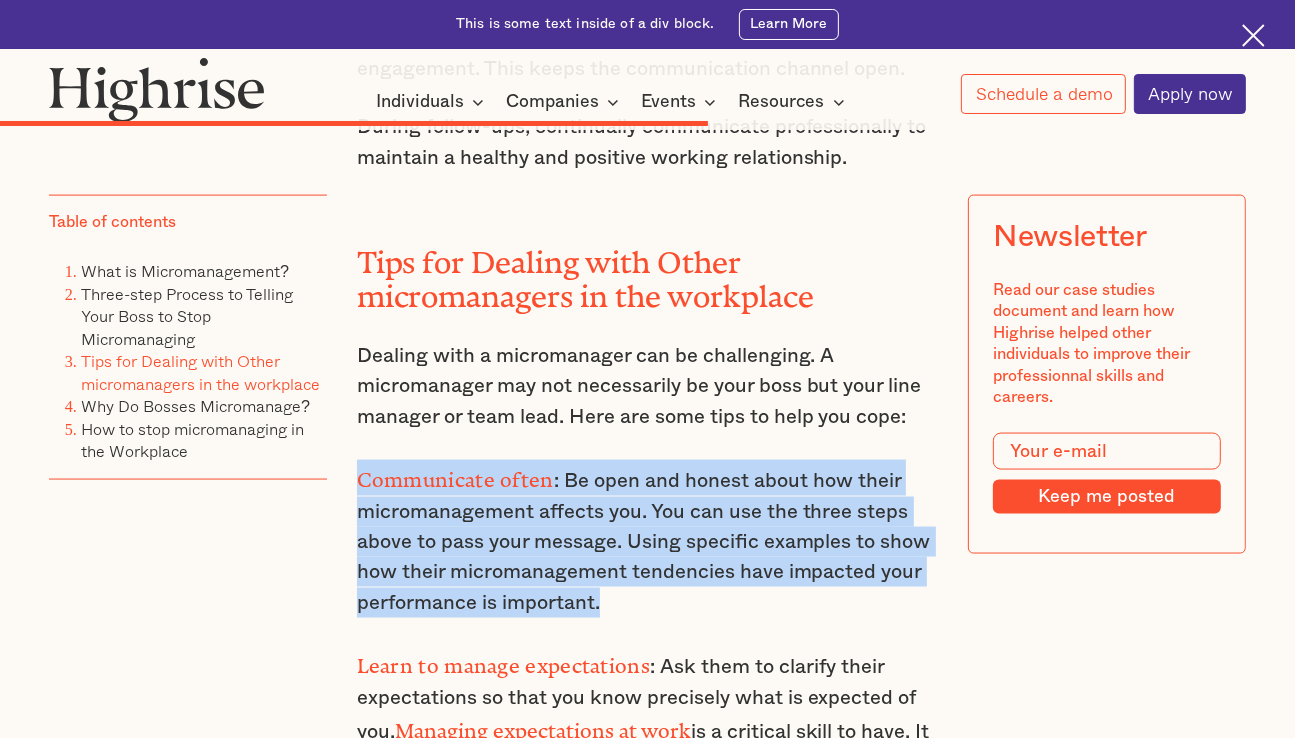 click on "Communicate often : Be open and honest about how their micromanagement affects you. You can use the three steps above to pass your message. Using specific examples to show how their micromanagement tendencies have impacted your performance is important." at bounding box center [648, 539] 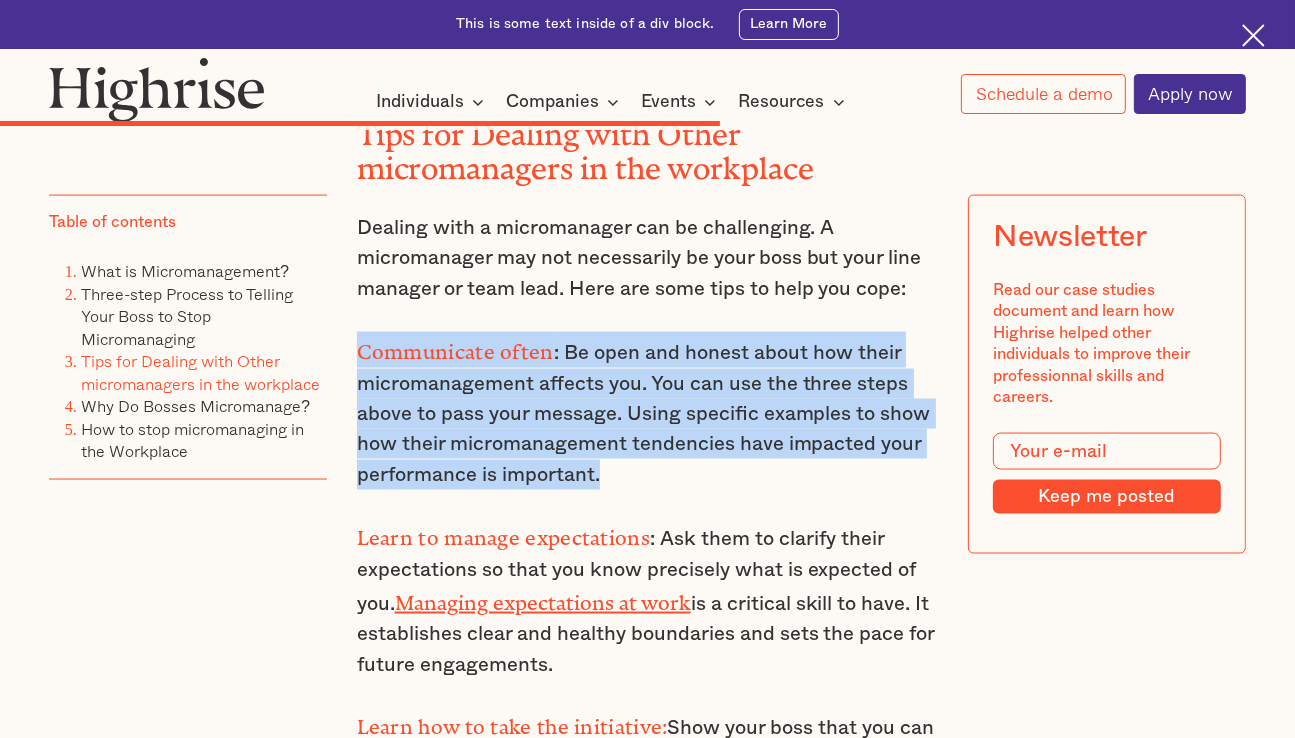 scroll, scrollTop: 9044, scrollLeft: 0, axis: vertical 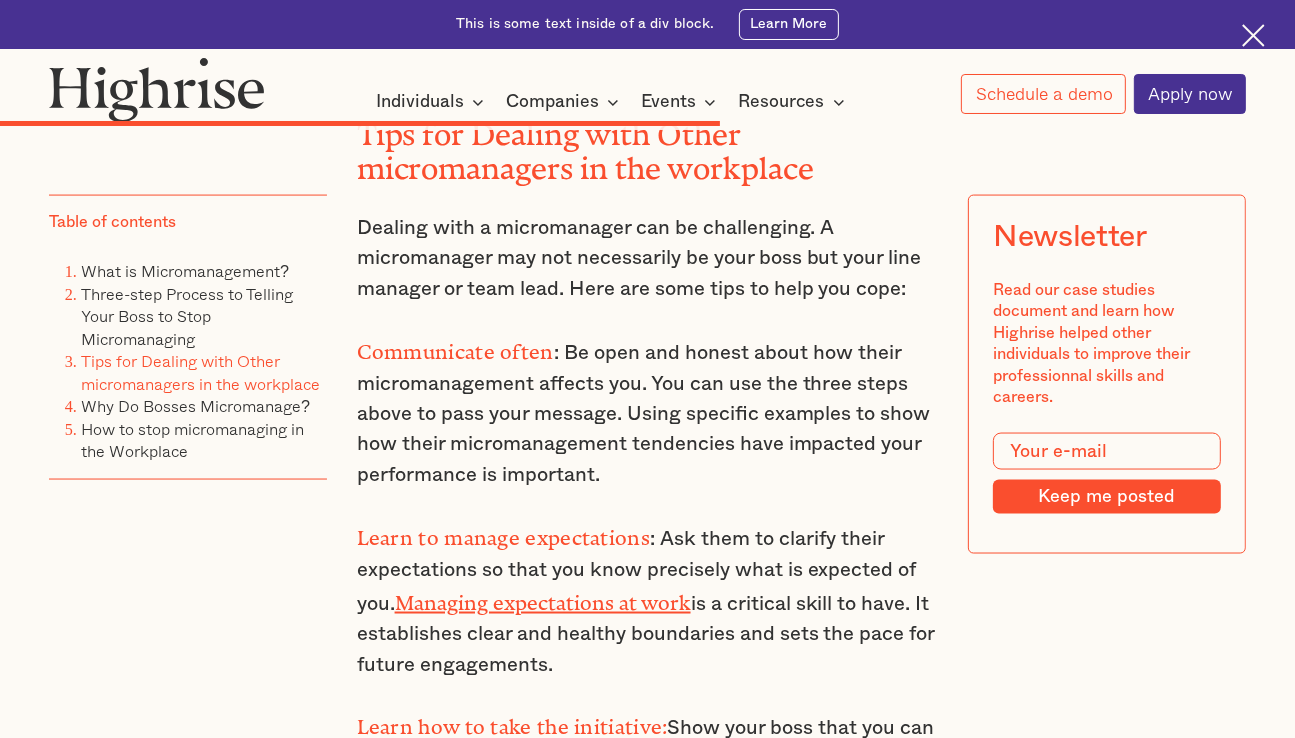 click on "Learn to manage expectations : Ask them to clarify their expectations so that you know precisely what is expected of you.  Managing expectations at work  is a critical skill to have. It establishes clear and healthy boundaries and sets the pace for future engagements." at bounding box center [648, 599] 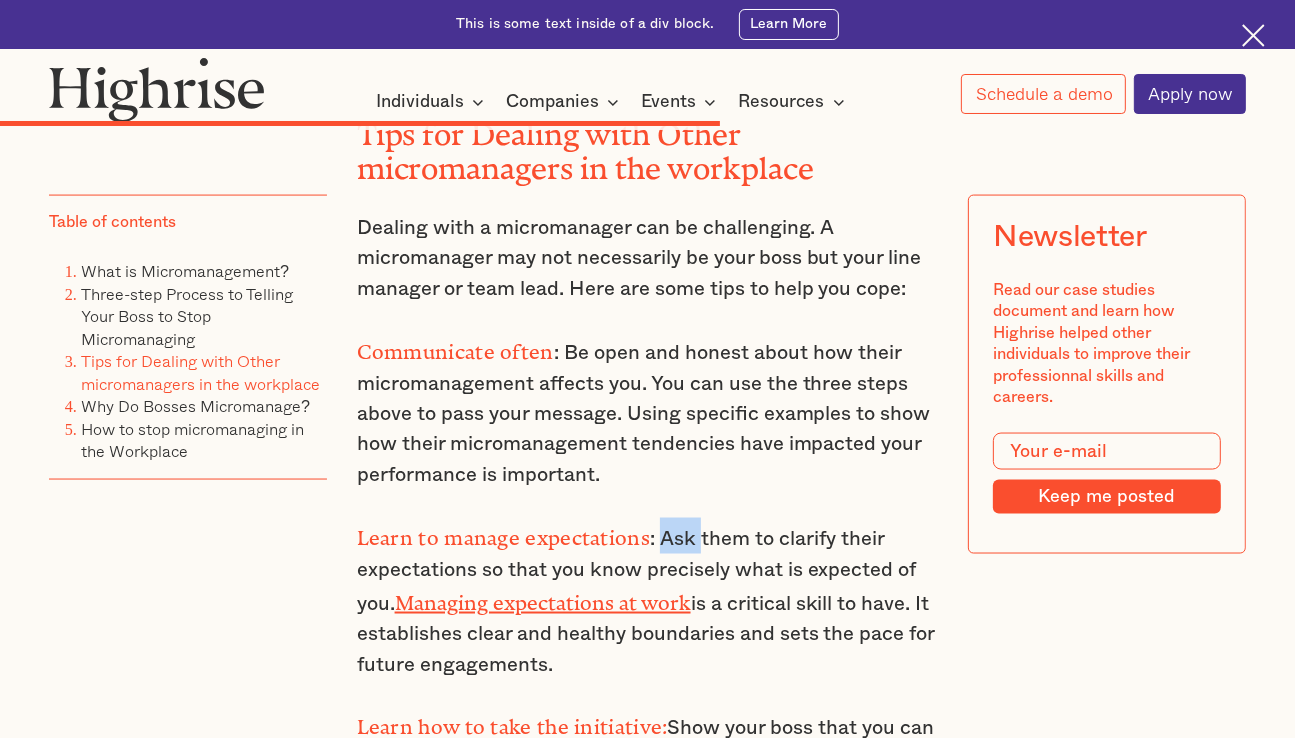 click on "Learn to manage expectations : Ask them to clarify their expectations so that you know precisely what is expected of you.  Managing expectations at work  is a critical skill to have. It establishes clear and healthy boundaries and sets the pace for future engagements." at bounding box center [648, 599] 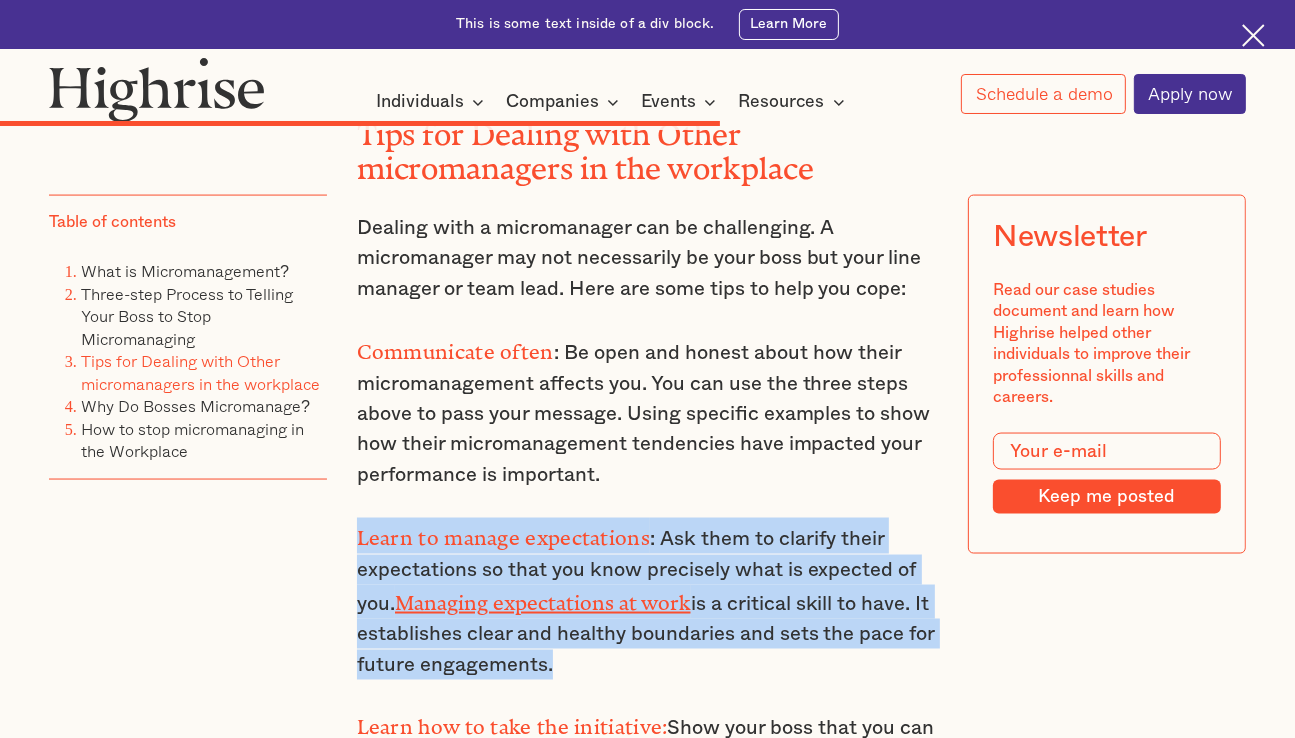 click on "Learn to manage expectations : Ask them to clarify their expectations so that you know precisely what is expected of you.  Managing expectations at work  is a critical skill to have. It establishes clear and healthy boundaries and sets the pace for future engagements." at bounding box center (648, 599) 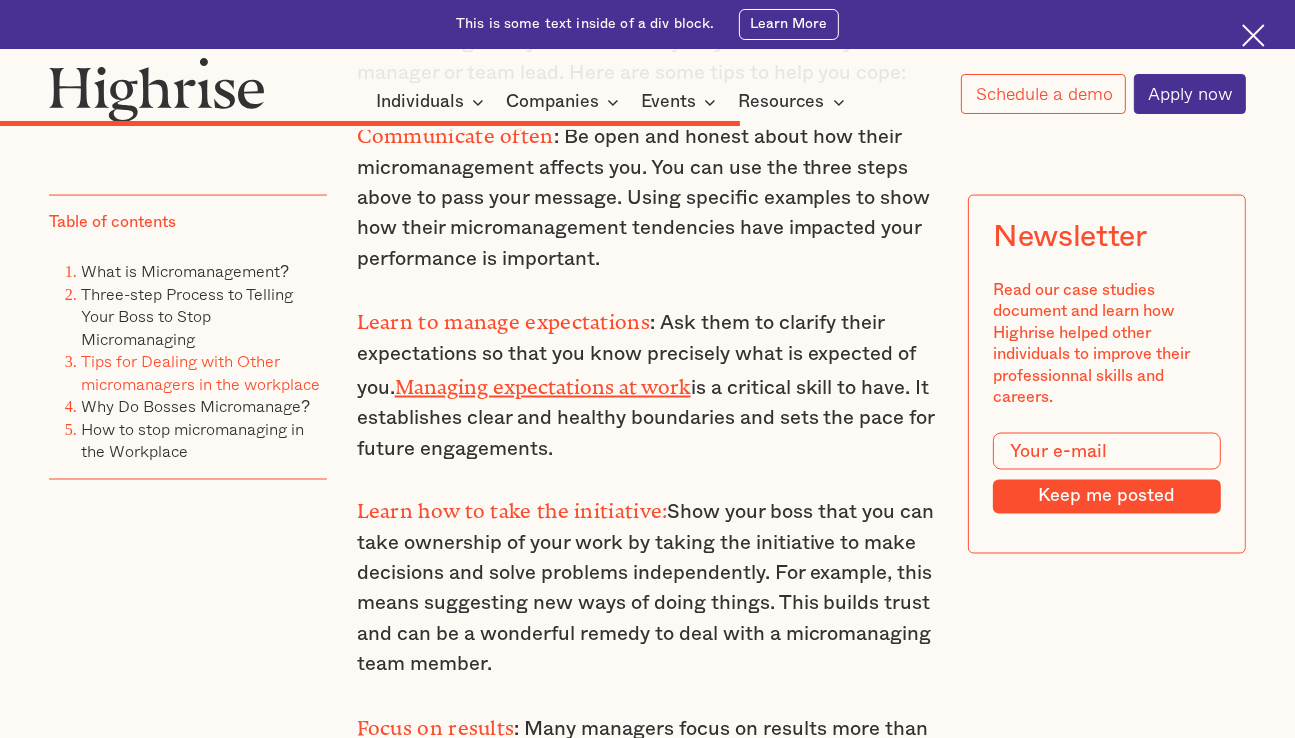 click on "Learn how to take the initiative:  Show your boss that you can take ownership of your work by taking the initiative to make decisions and solve problems independently. For example, this means suggesting new ways of doing things. This builds trust and can be a wonderful remedy to deal with a micromanaging team member." at bounding box center (648, 586) 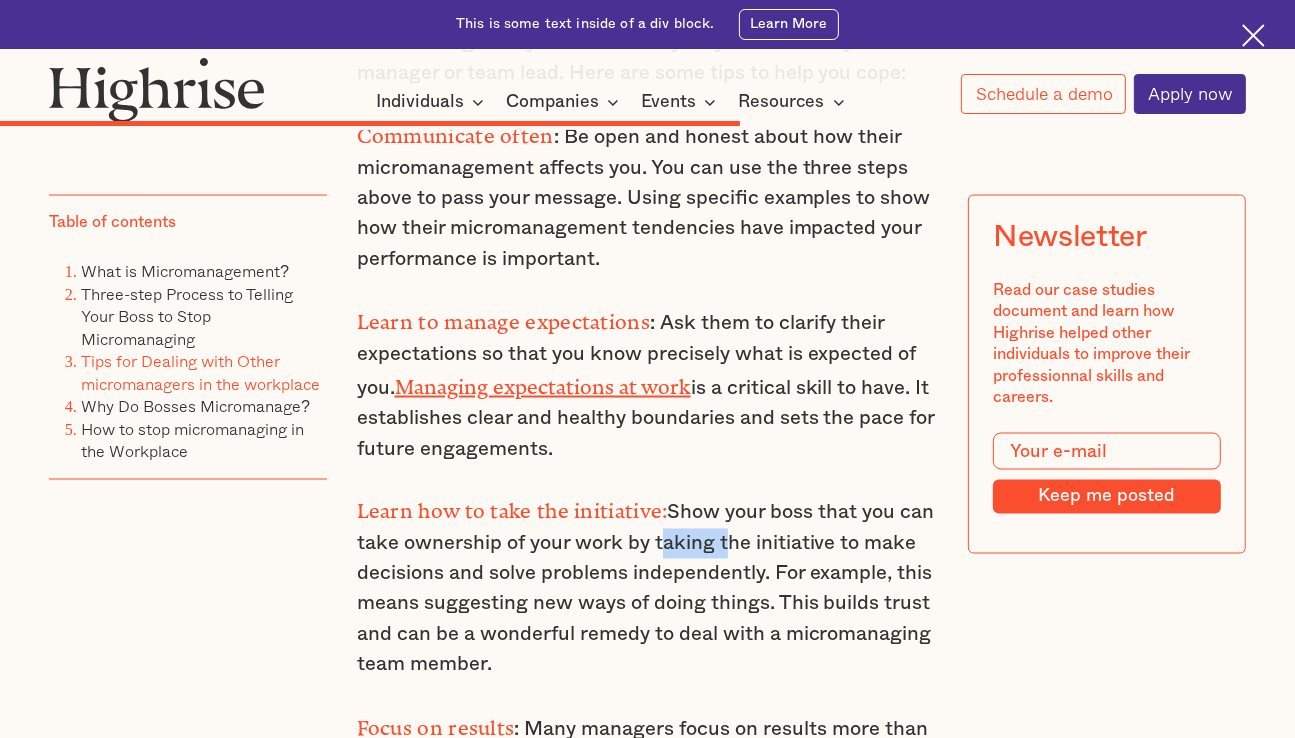 click on "Learn how to take the initiative:  Show your boss that you can take ownership of your work by taking the initiative to make decisions and solve problems independently. For example, this means suggesting new ways of doing things. This builds trust and can be a wonderful remedy to deal with a micromanaging team member." at bounding box center (648, 586) 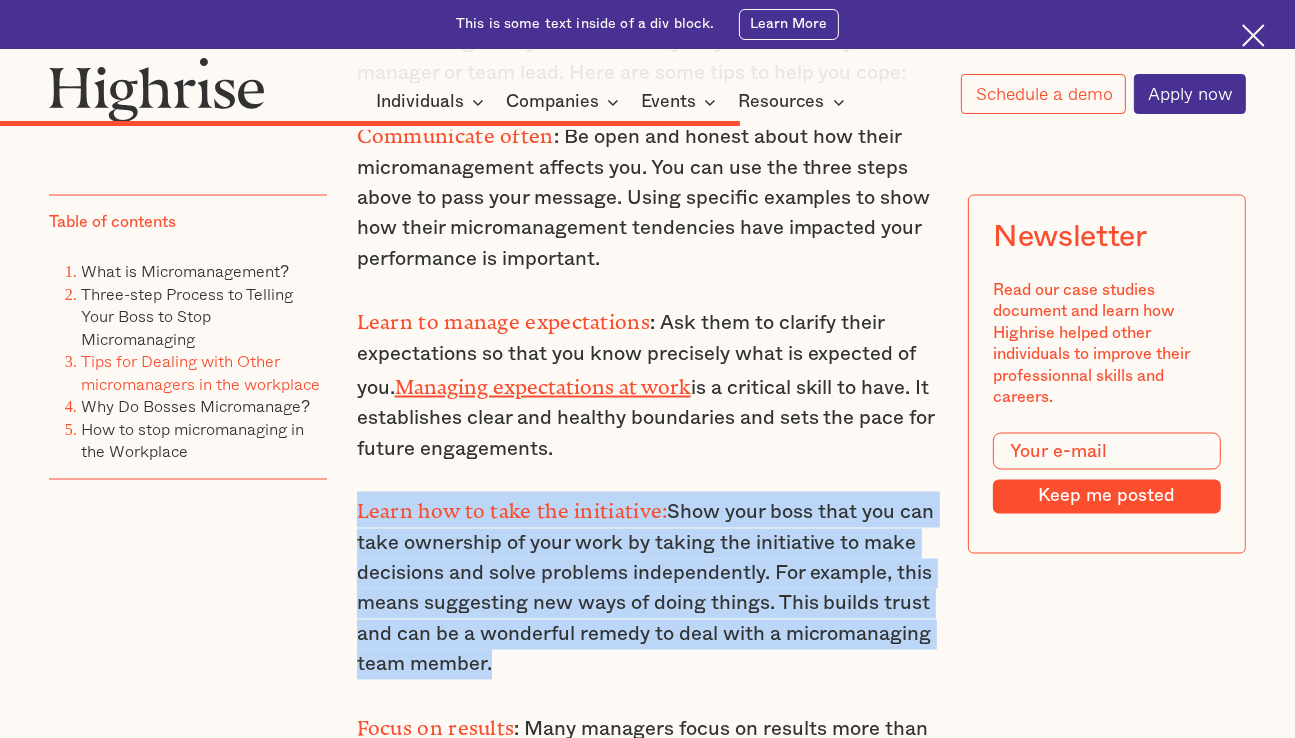 click on "Learn how to take the initiative:  Show your boss that you can take ownership of your work by taking the initiative to make decisions and solve problems independently. For example, this means suggesting new ways of doing things. This builds trust and can be a wonderful remedy to deal with a micromanaging team member." at bounding box center [648, 586] 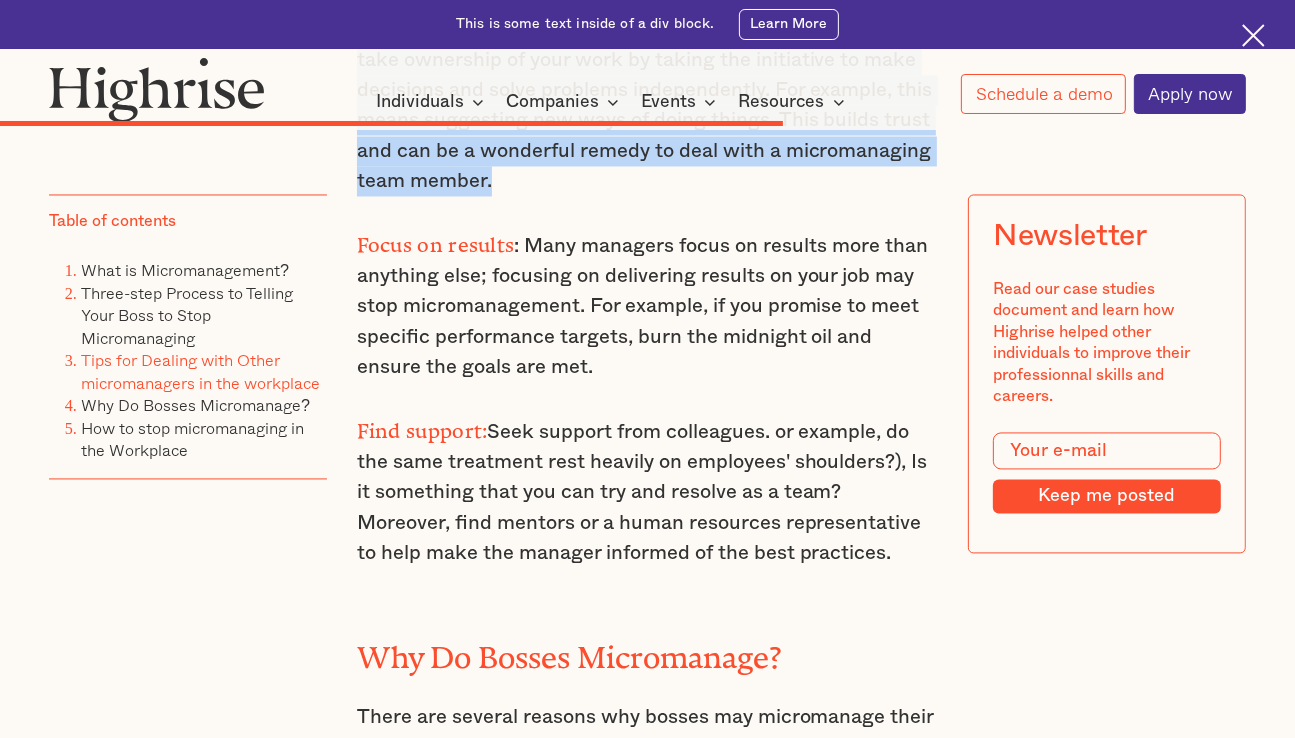 scroll, scrollTop: 9746, scrollLeft: 0, axis: vertical 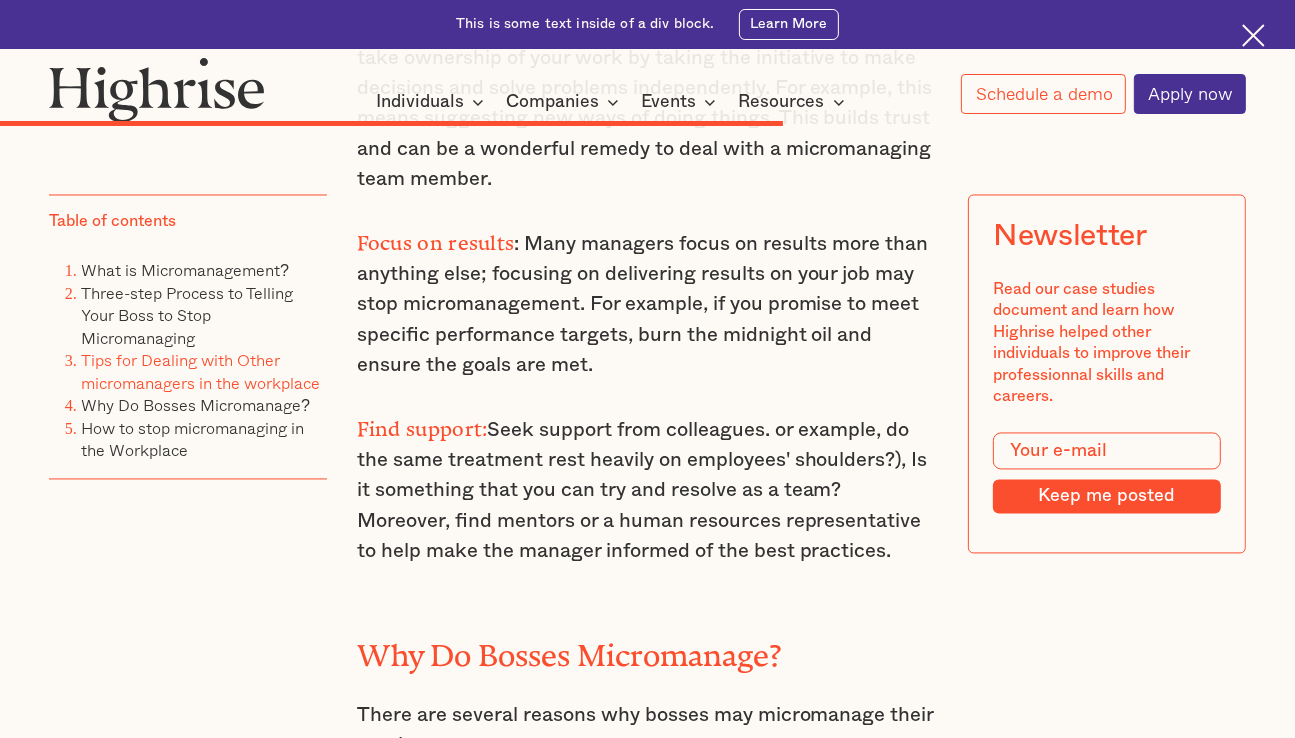 click on "Find support:  Seek support from colleagues. or example, do the same treatment rest heavily on employees' shoulders?), Is it something that you can try and resolve as a team? Moreover, find mentors or a human resources representative to help make the manager informed of the best practices." at bounding box center [648, 488] 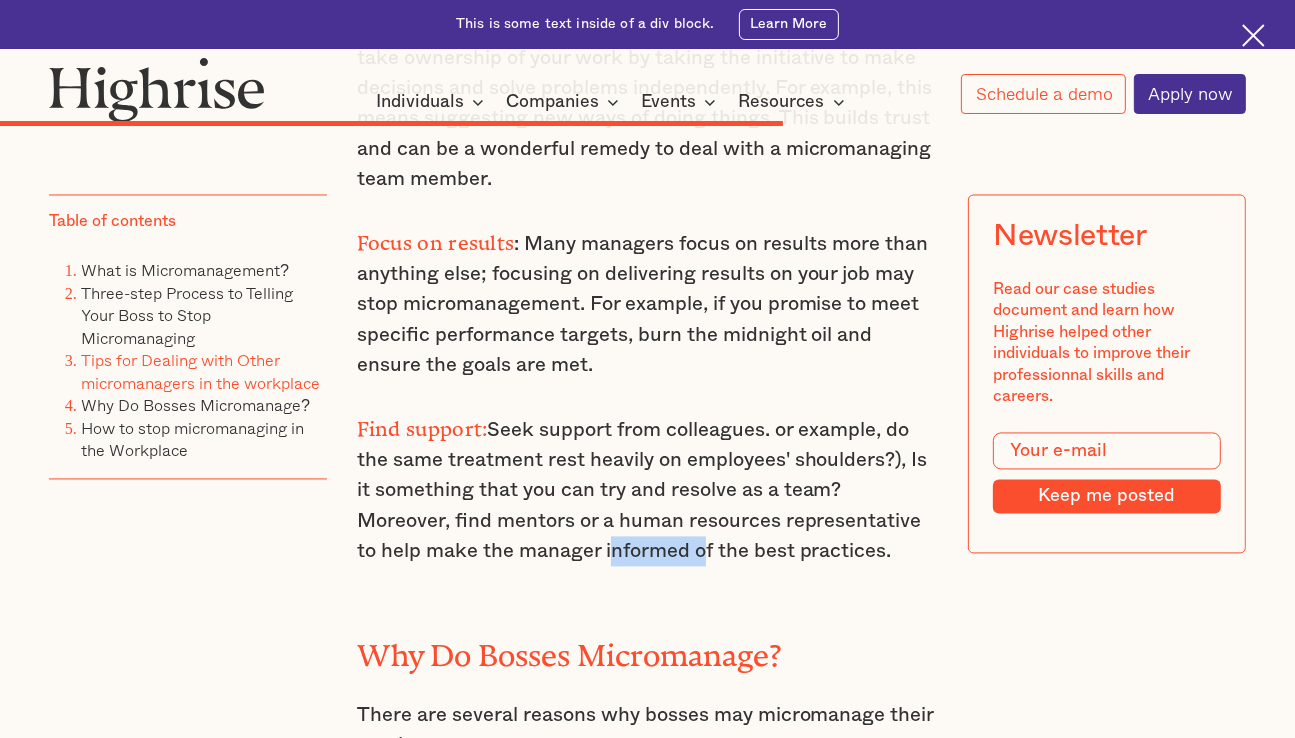 click on "Find support:  Seek support from colleagues. or example, do the same treatment rest heavily on employees' shoulders?), Is it something that you can try and resolve as a team? Moreover, find mentors or a human resources representative to help make the manager informed of the best practices." at bounding box center (648, 488) 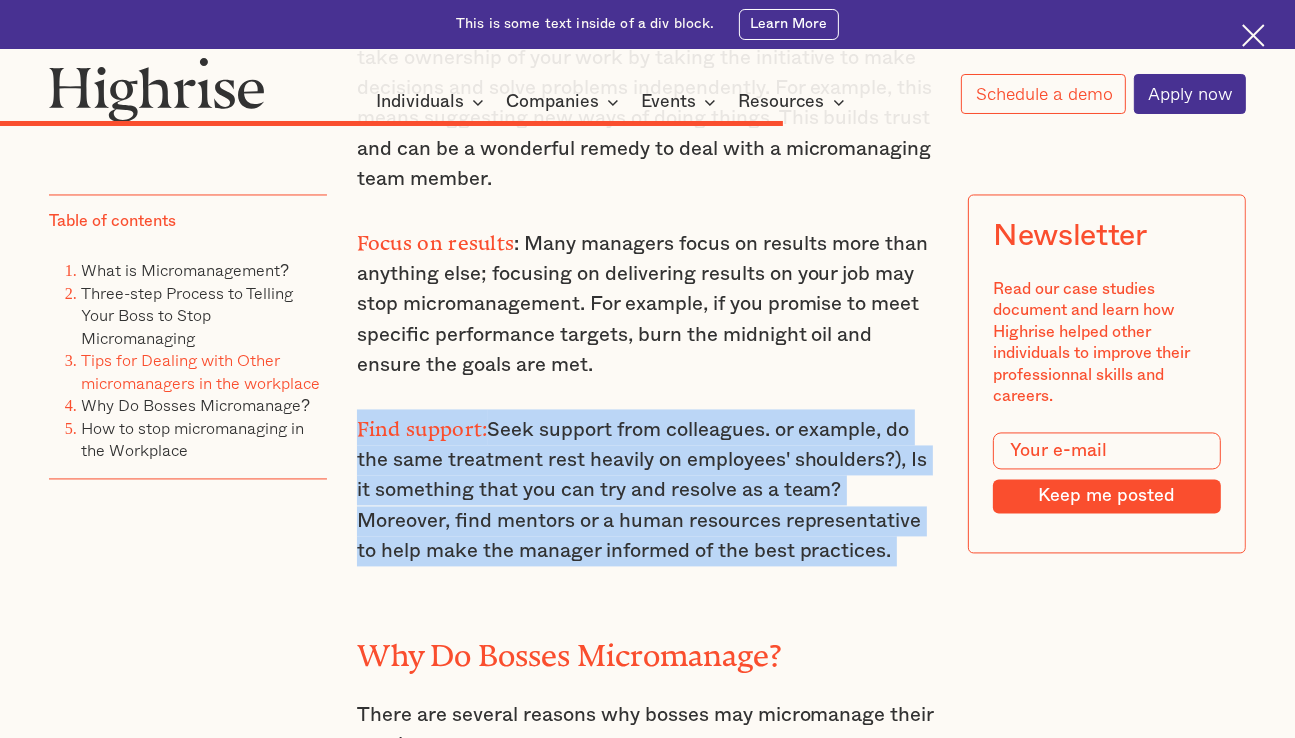 click on "Find support:  Seek support from colleagues. or example, do the same treatment rest heavily on employees' shoulders?), Is it something that you can try and resolve as a team? Moreover, find mentors or a human resources representative to help make the manager informed of the best practices." at bounding box center [648, 488] 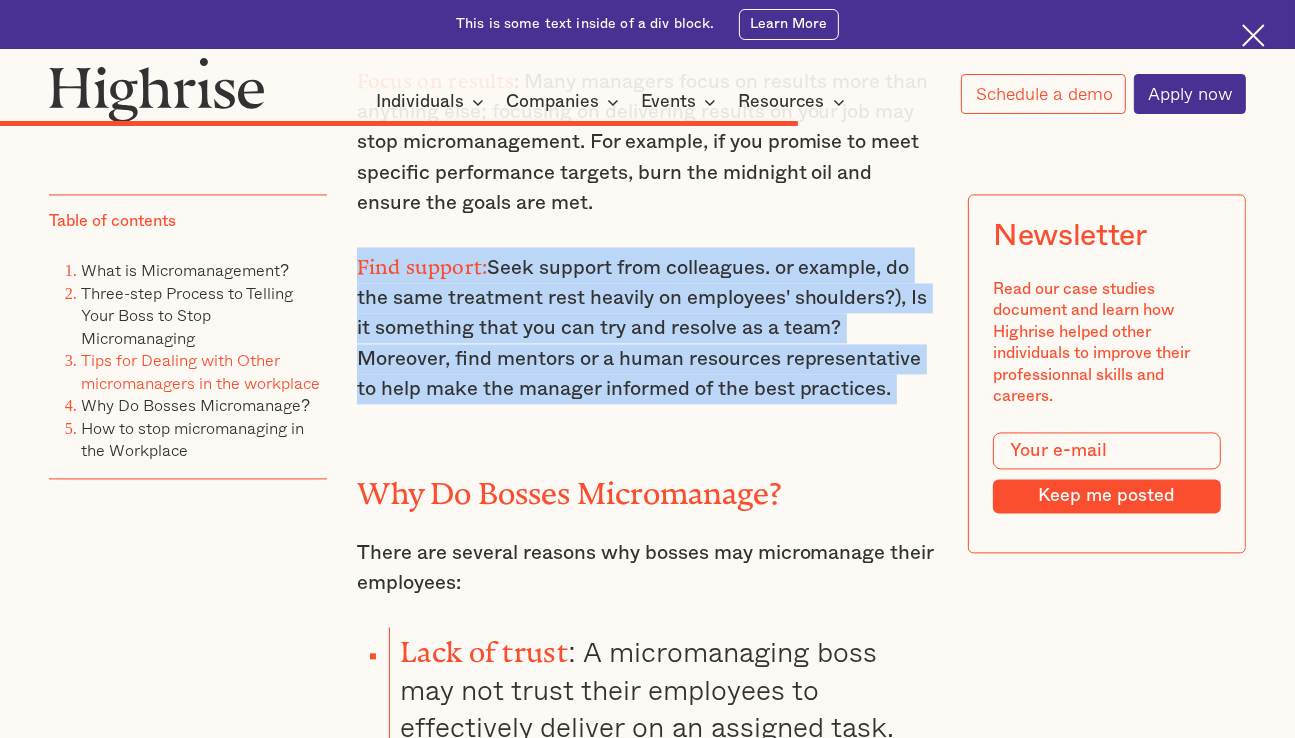 scroll, scrollTop: 9908, scrollLeft: 0, axis: vertical 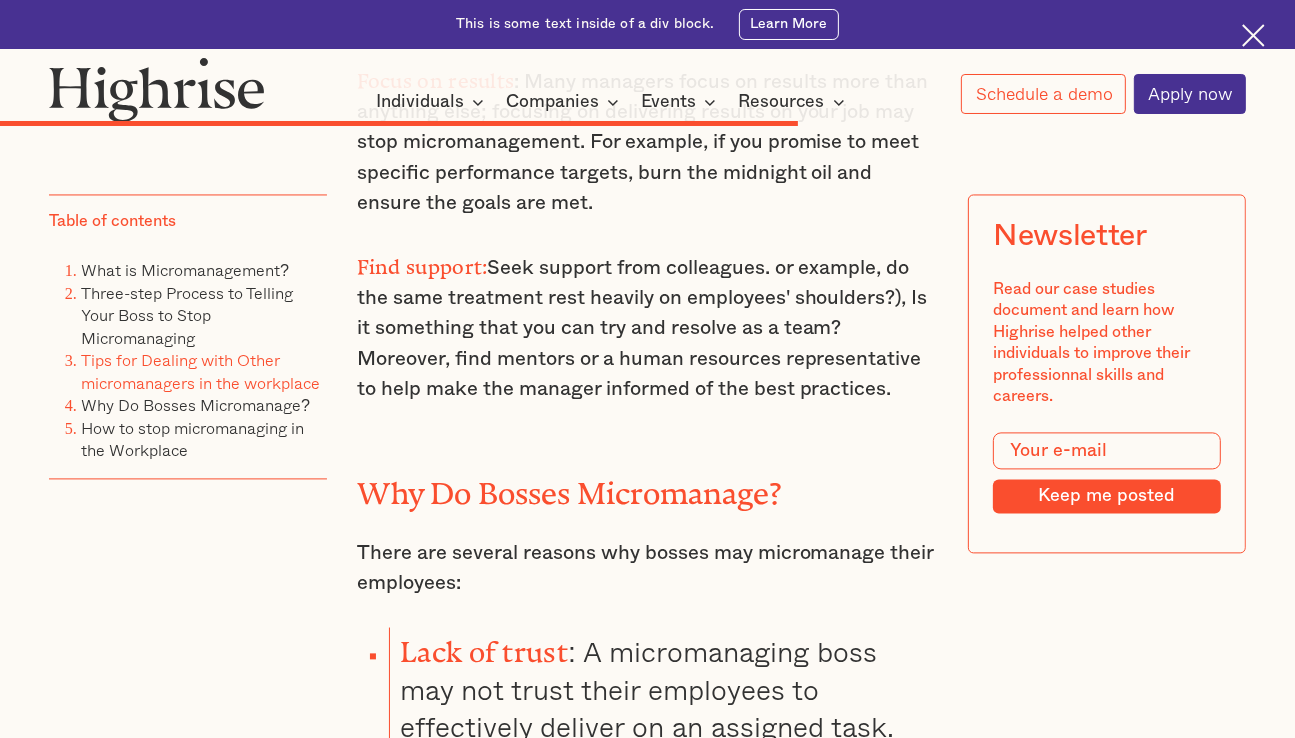 click on "Step Three: After the Meeting Try to Manage your boss: When you manage  your boss, you help improve them. Moreover, it strengthens your relationship, enhancing trust, making relations easier, and enabling you to learn new skills to improve your ability to deliver effectively. Work to grow your trust with your boss: Work towards growing your trust as you manage your boss . This means working on deliverables, acting on feedback, giving regular updates, etc. Over time, this builds trust as you gain the confidence of your boss. Follow up with your boss:  following up ensures the agreed changes are implemented. It is also an important step in building trust and establishing concrete terms of engagement. This keeps the communication channel open. During follow-ups, continually communicate professionally to maintain a healthy and positive working relationship. Tips for Dealing with Other micromanagers in the workplace Communicate often Learn to manage expectations Managing expectations at work Focus on results" at bounding box center (648, 1370) 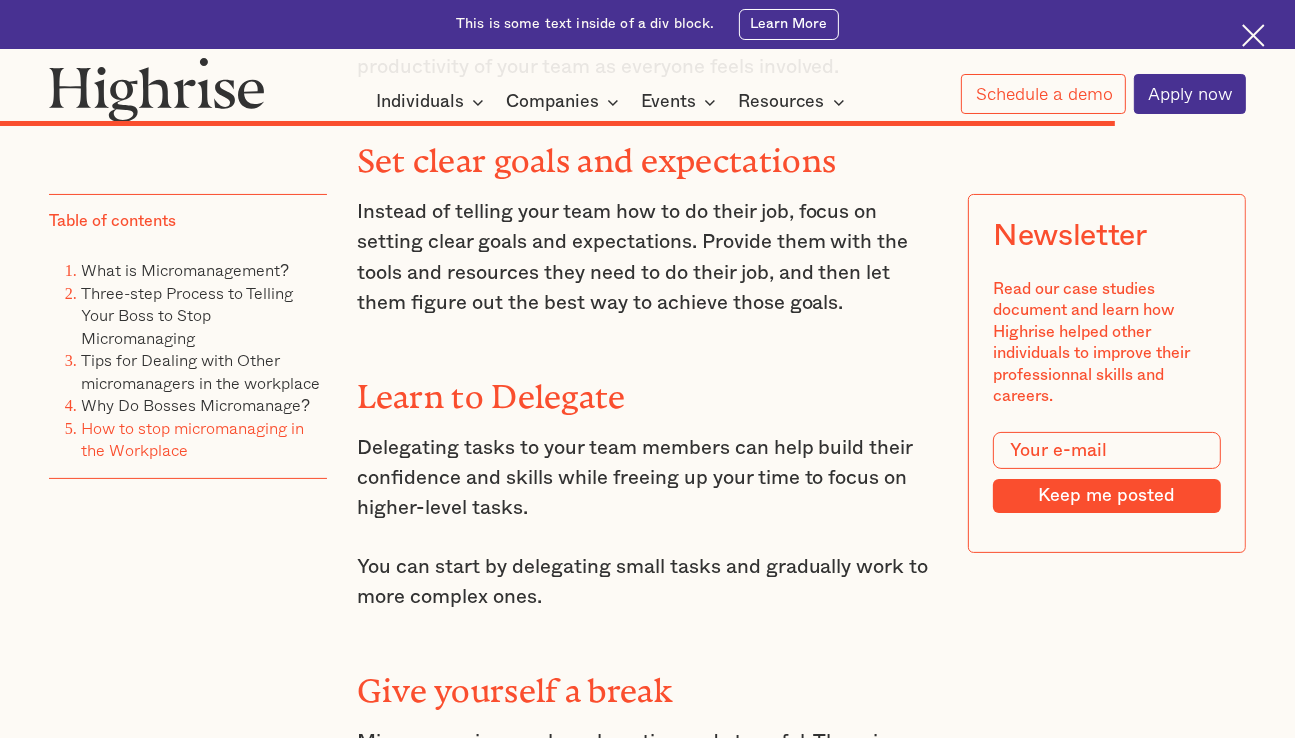 scroll, scrollTop: 13574, scrollLeft: 0, axis: vertical 